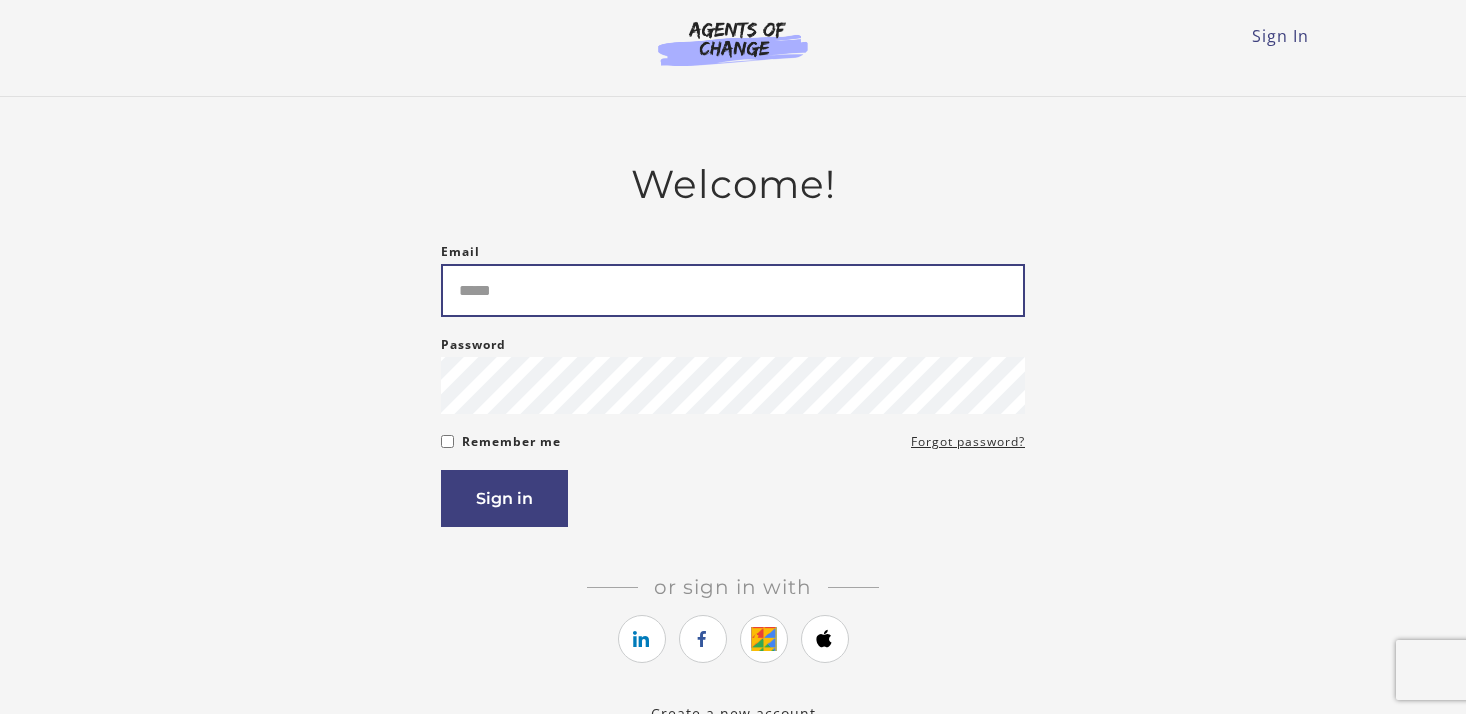 scroll, scrollTop: 0, scrollLeft: 0, axis: both 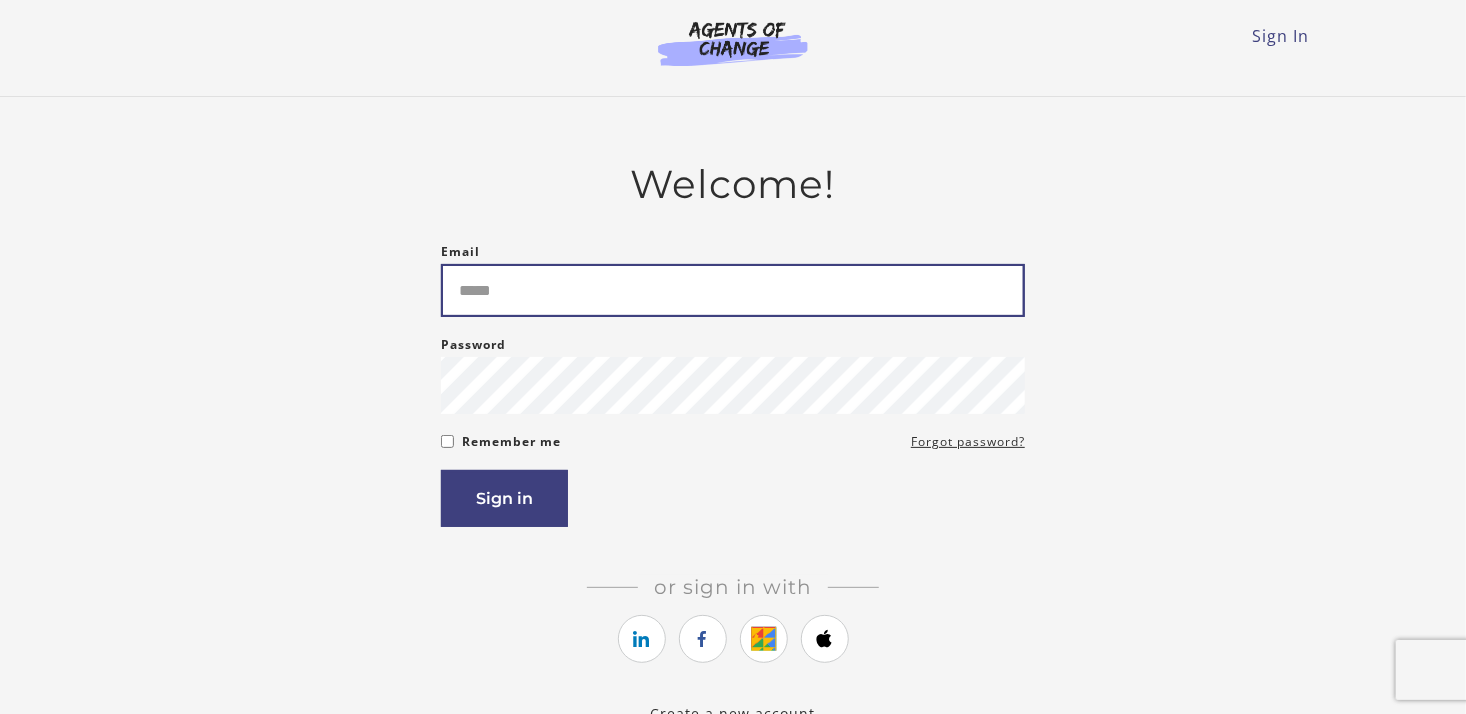 click on "Email" at bounding box center (733, 290) 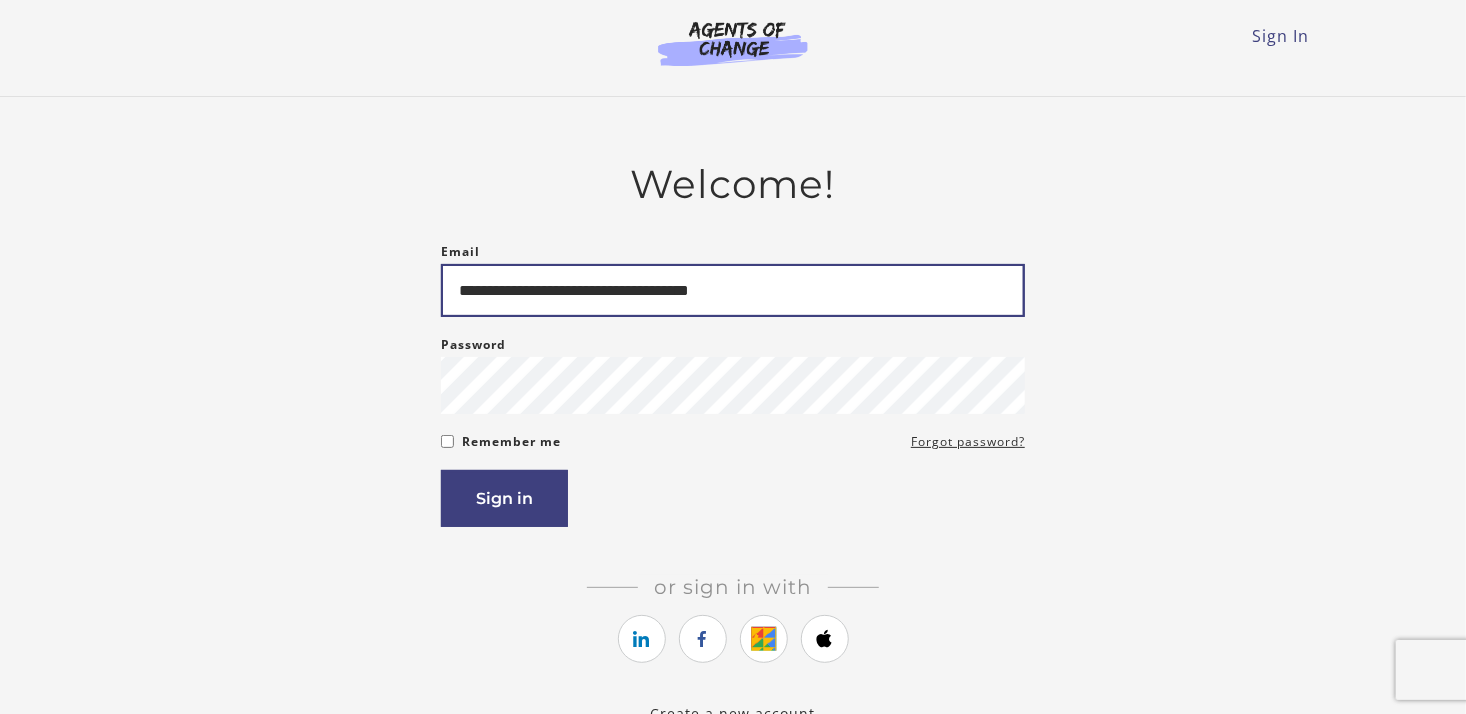 type on "**********" 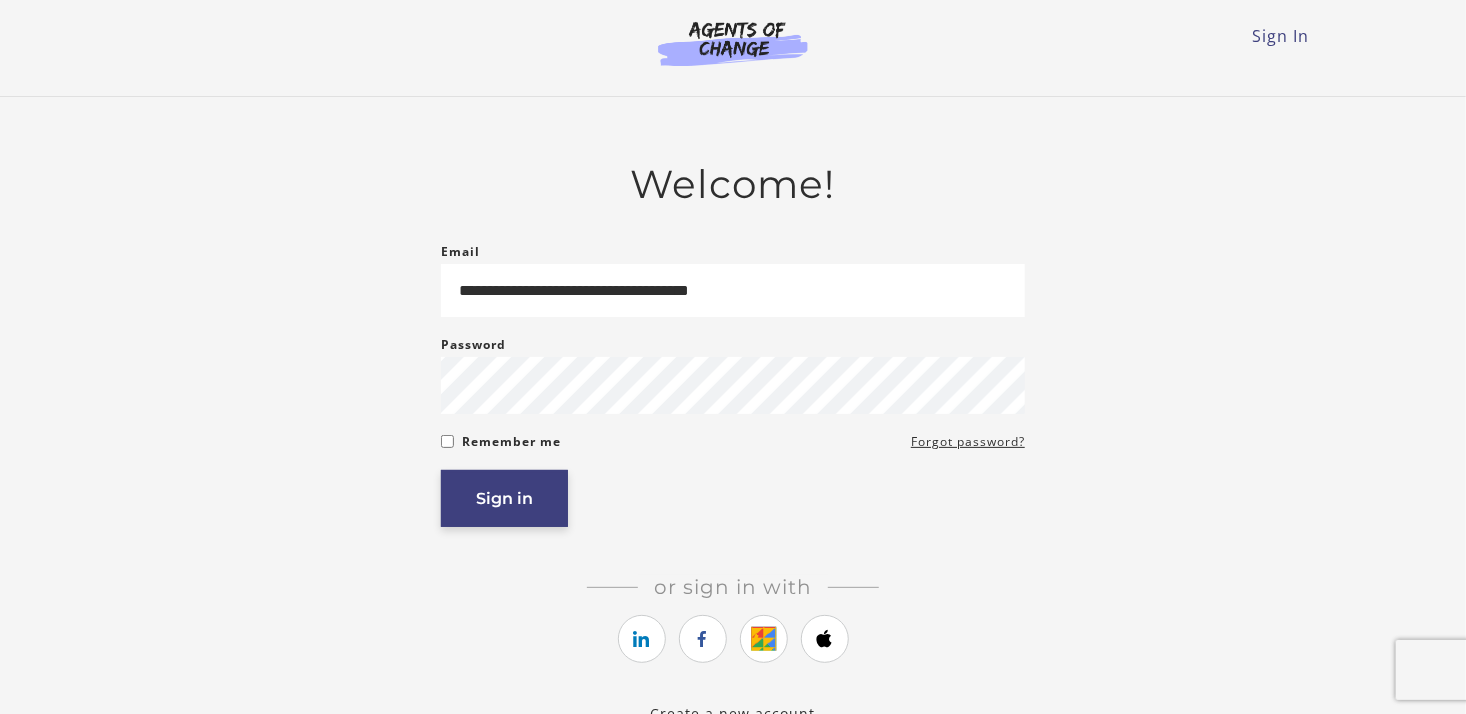 click on "Sign in" at bounding box center (504, 498) 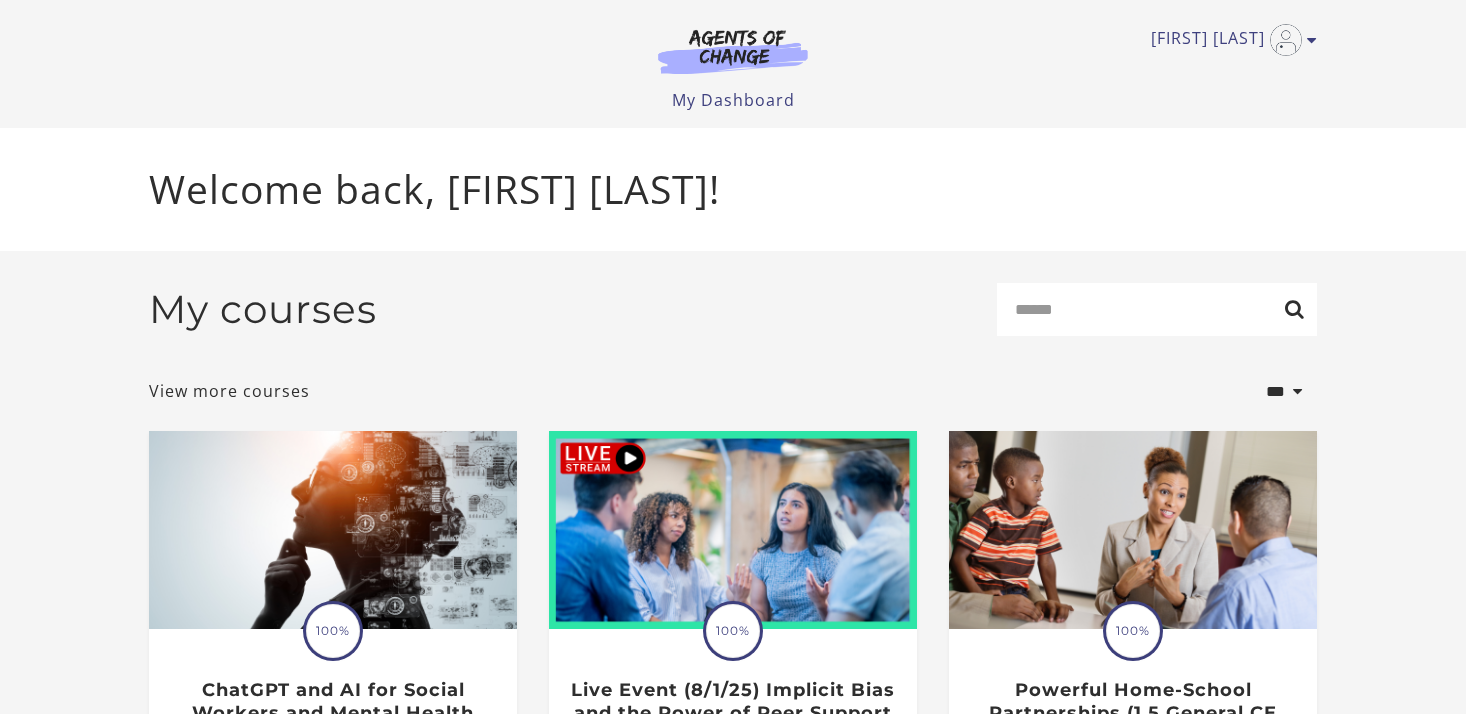 scroll, scrollTop: 0, scrollLeft: 0, axis: both 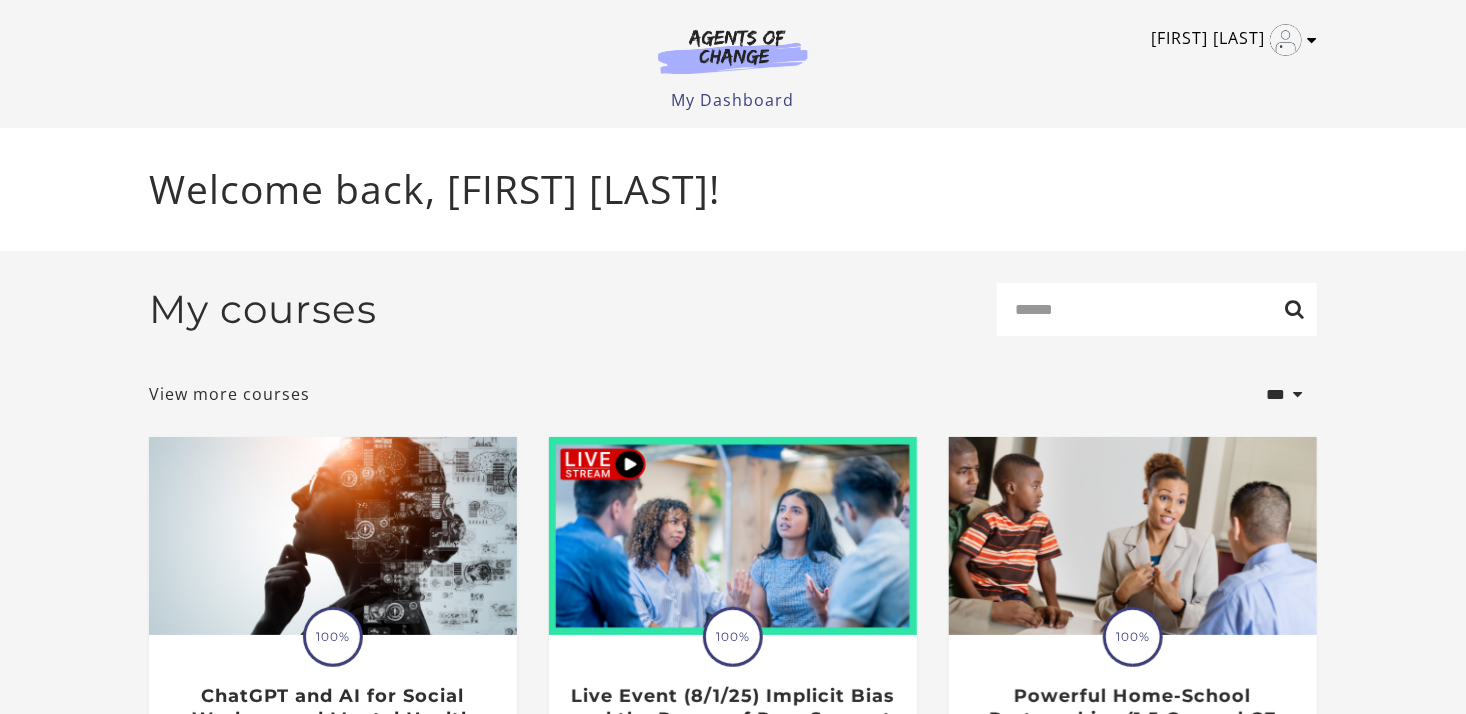 click at bounding box center [1312, 40] 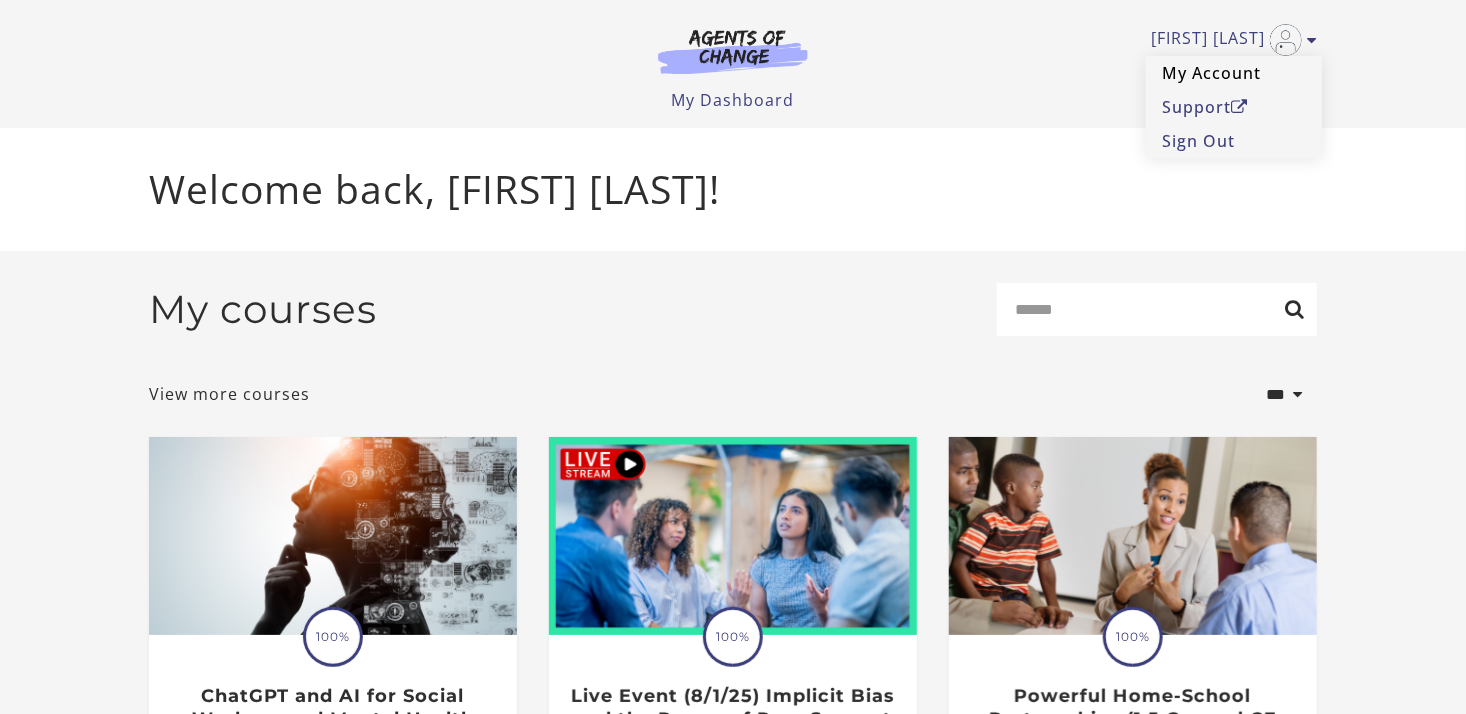 click on "My Account" at bounding box center (1234, 73) 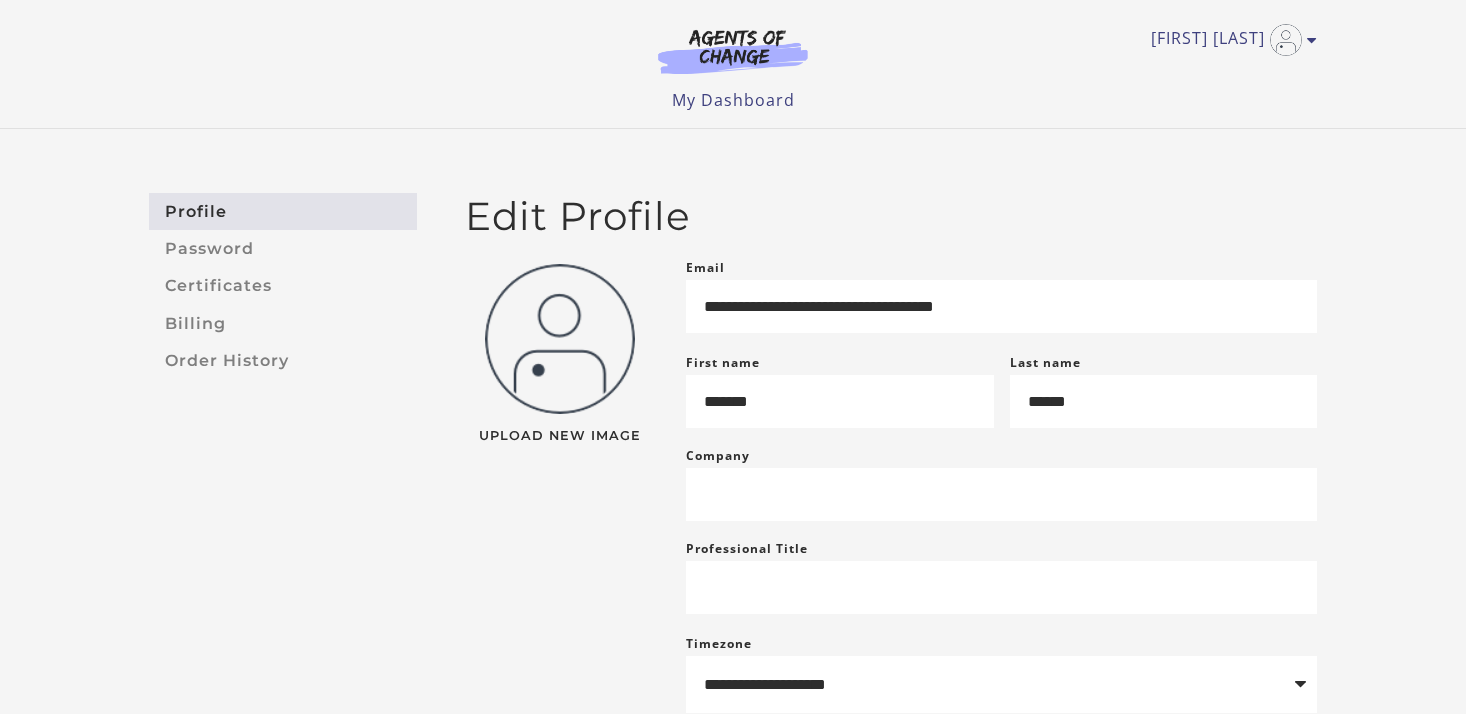 scroll, scrollTop: 0, scrollLeft: 0, axis: both 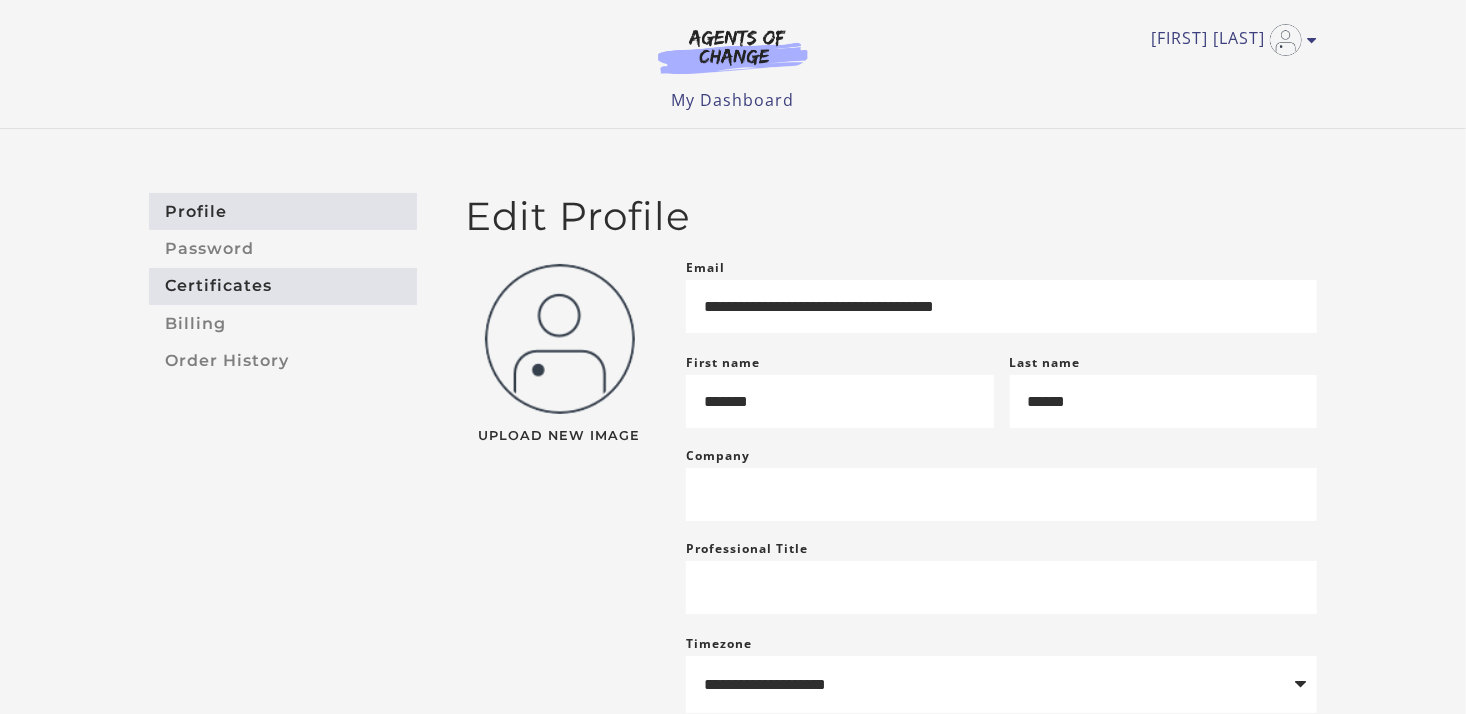 click on "Certificates" at bounding box center (283, 286) 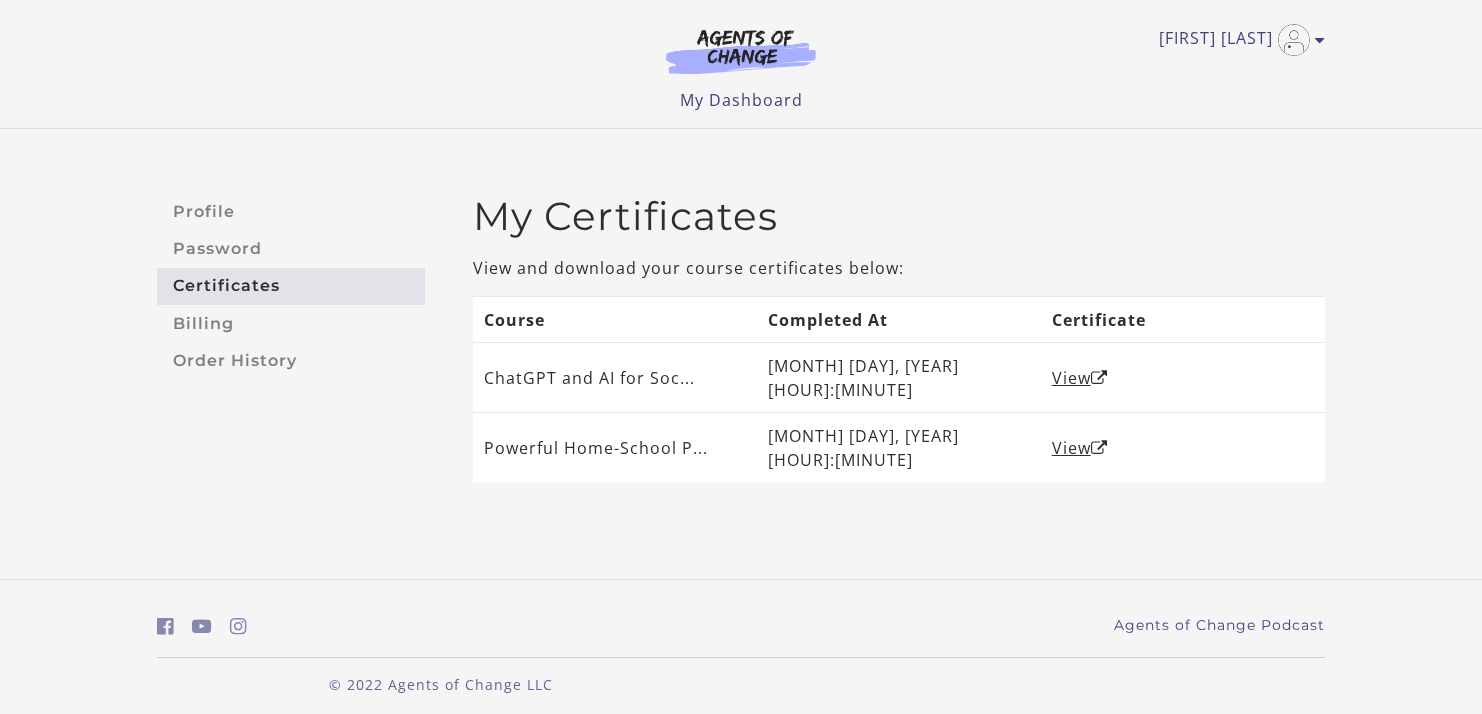 scroll, scrollTop: 0, scrollLeft: 0, axis: both 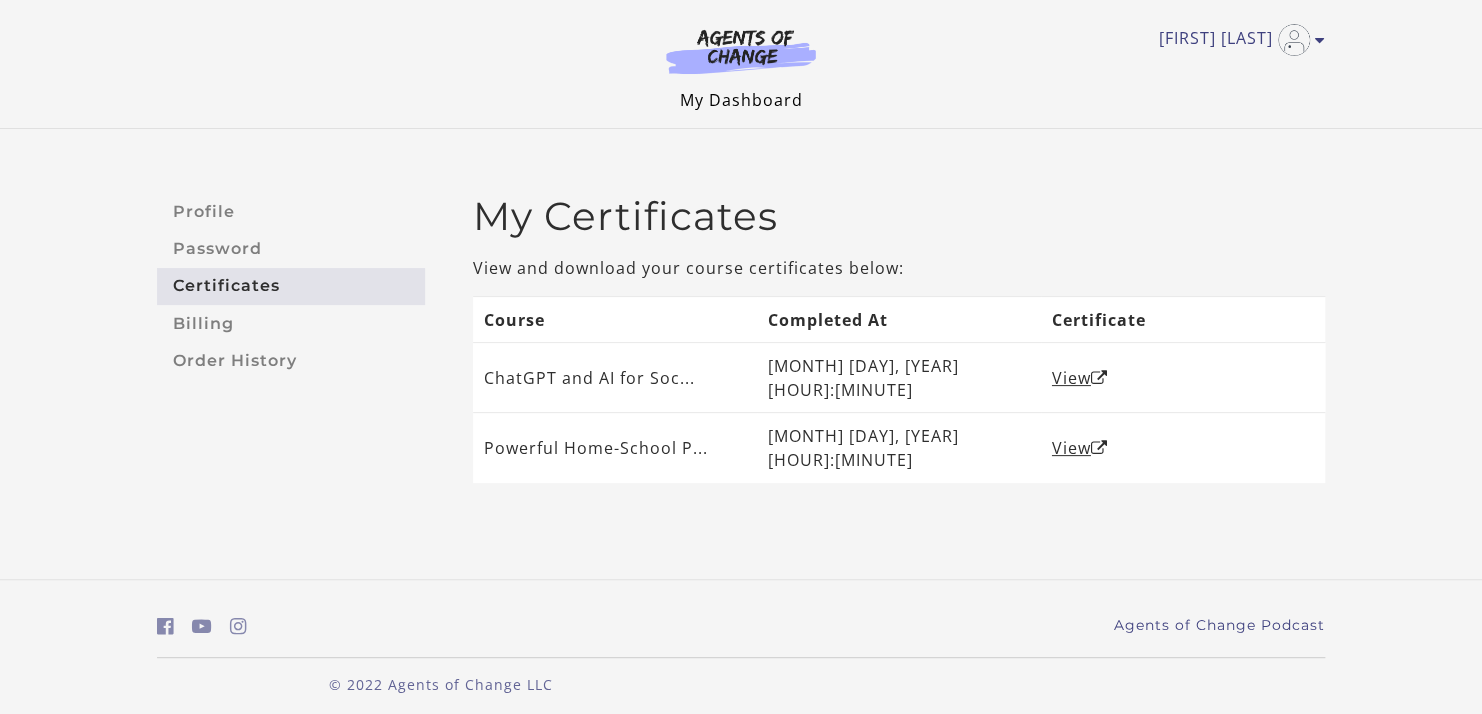 click on "My Dashboard" at bounding box center [741, 100] 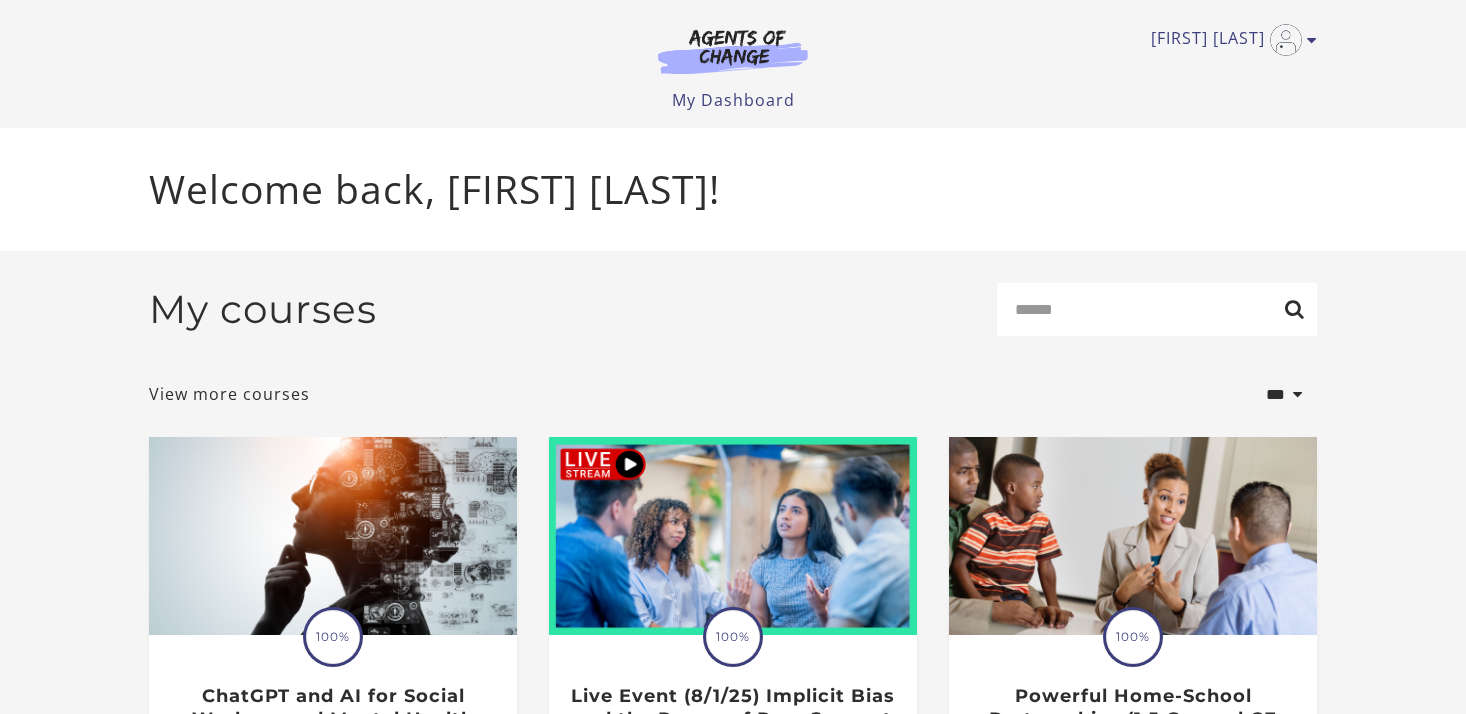 scroll, scrollTop: 0, scrollLeft: 0, axis: both 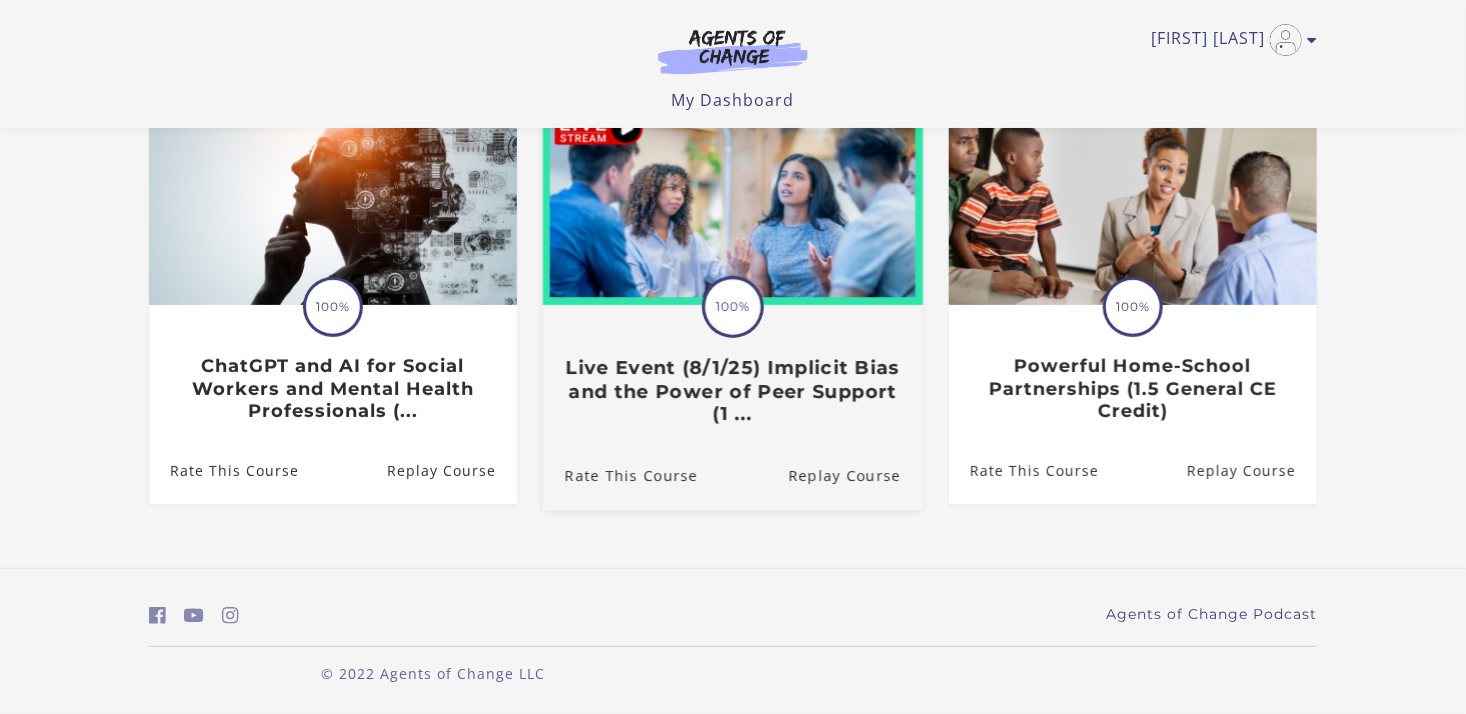 click on "Live Event (8/1/25) Implicit Bias and the Power of Peer Support (1 ..." at bounding box center (733, 392) 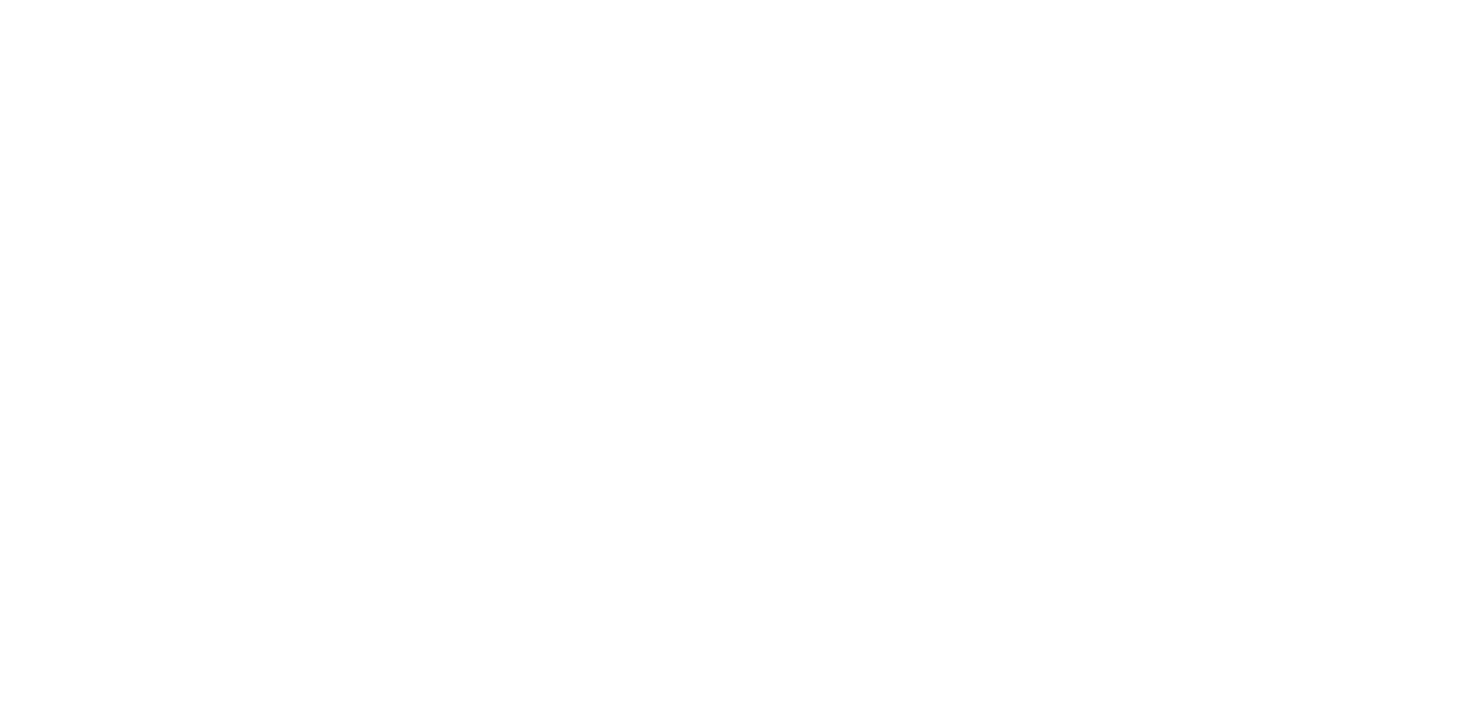 scroll, scrollTop: 0, scrollLeft: 0, axis: both 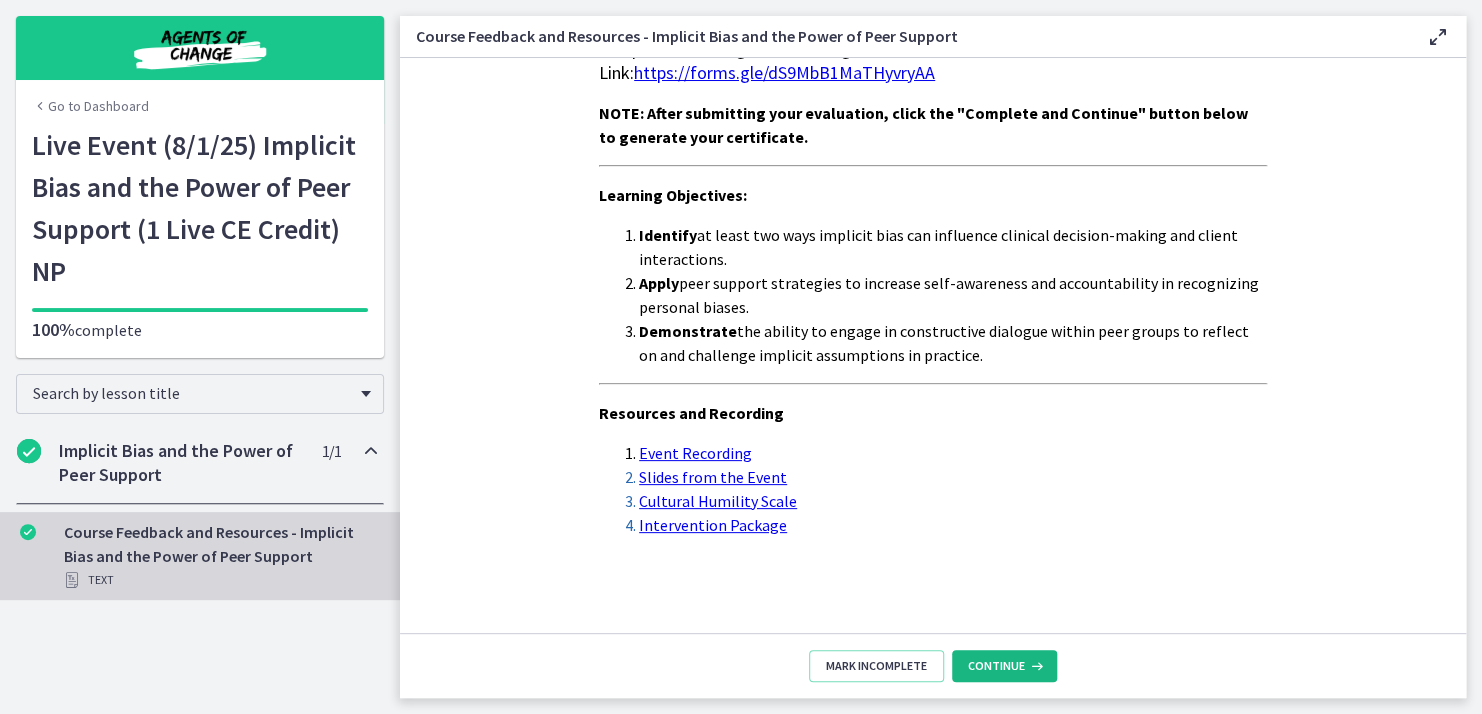 click on "Continue" at bounding box center (1006, 666) 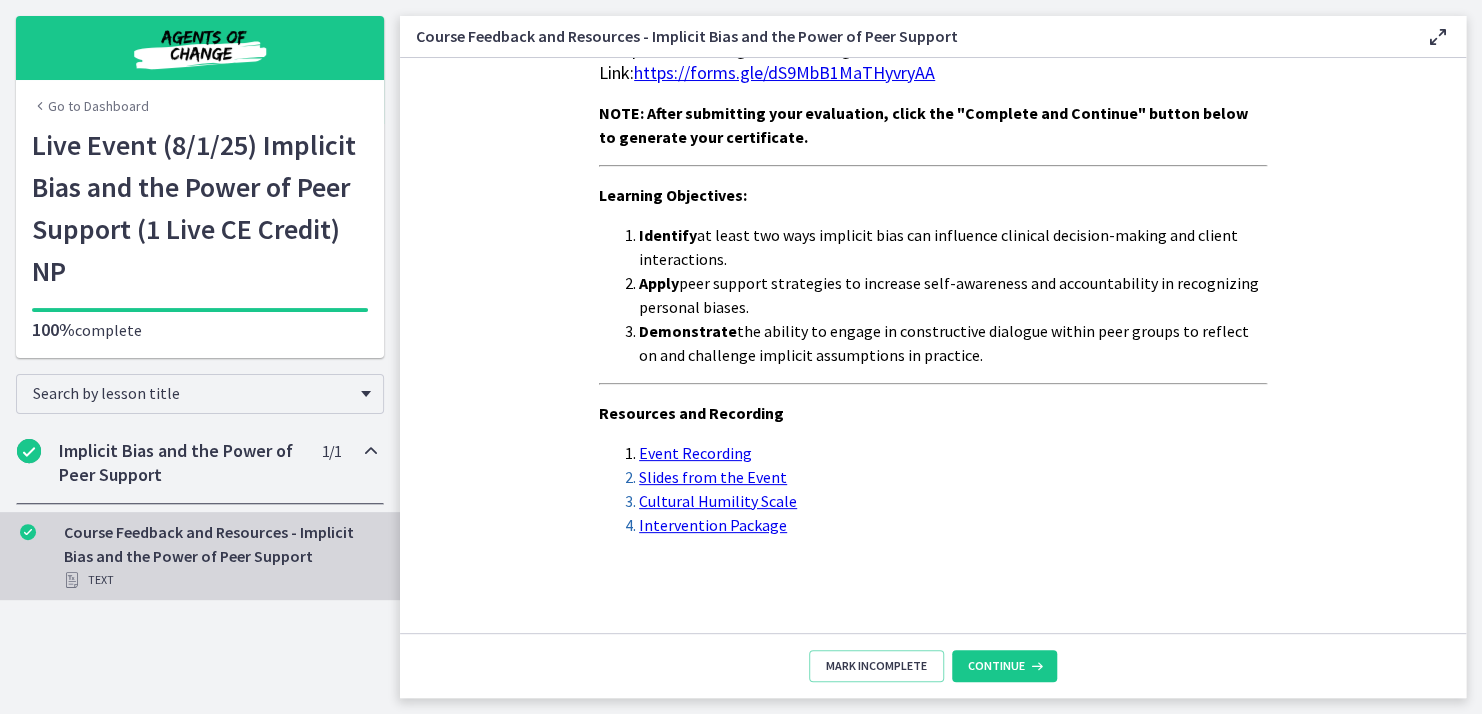 click on "https://forms.gle/dS9MbB1MaTHyvryAA" at bounding box center [784, 72] 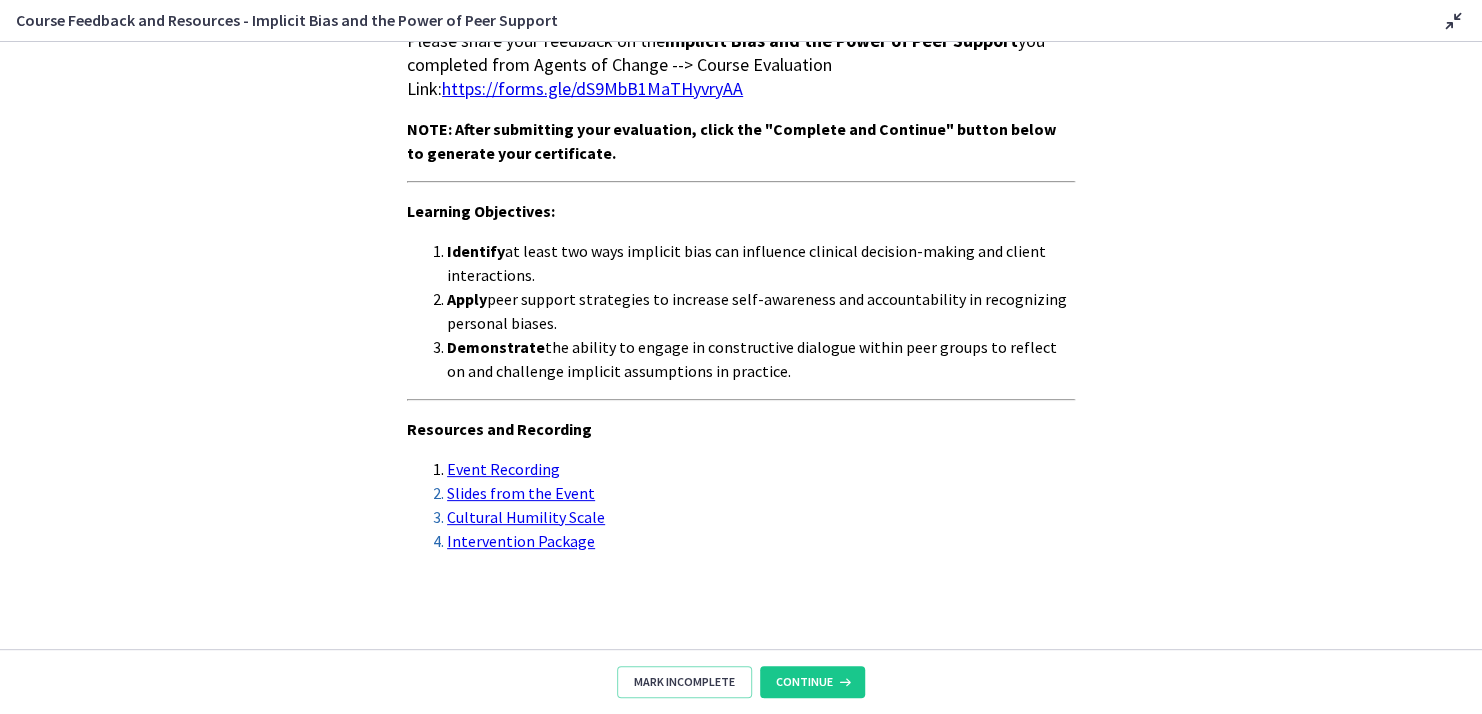 scroll, scrollTop: 69, scrollLeft: 0, axis: vertical 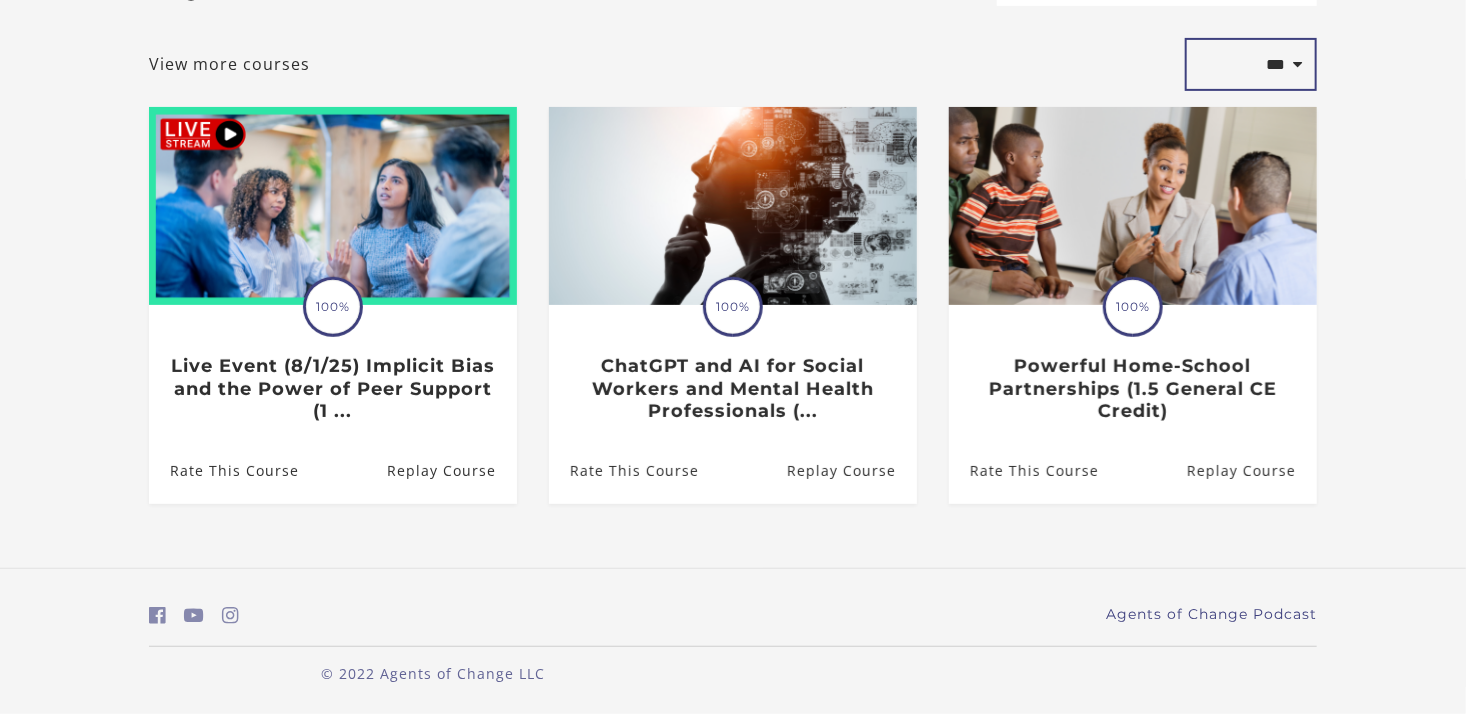 click on "**********" at bounding box center [1251, 65] 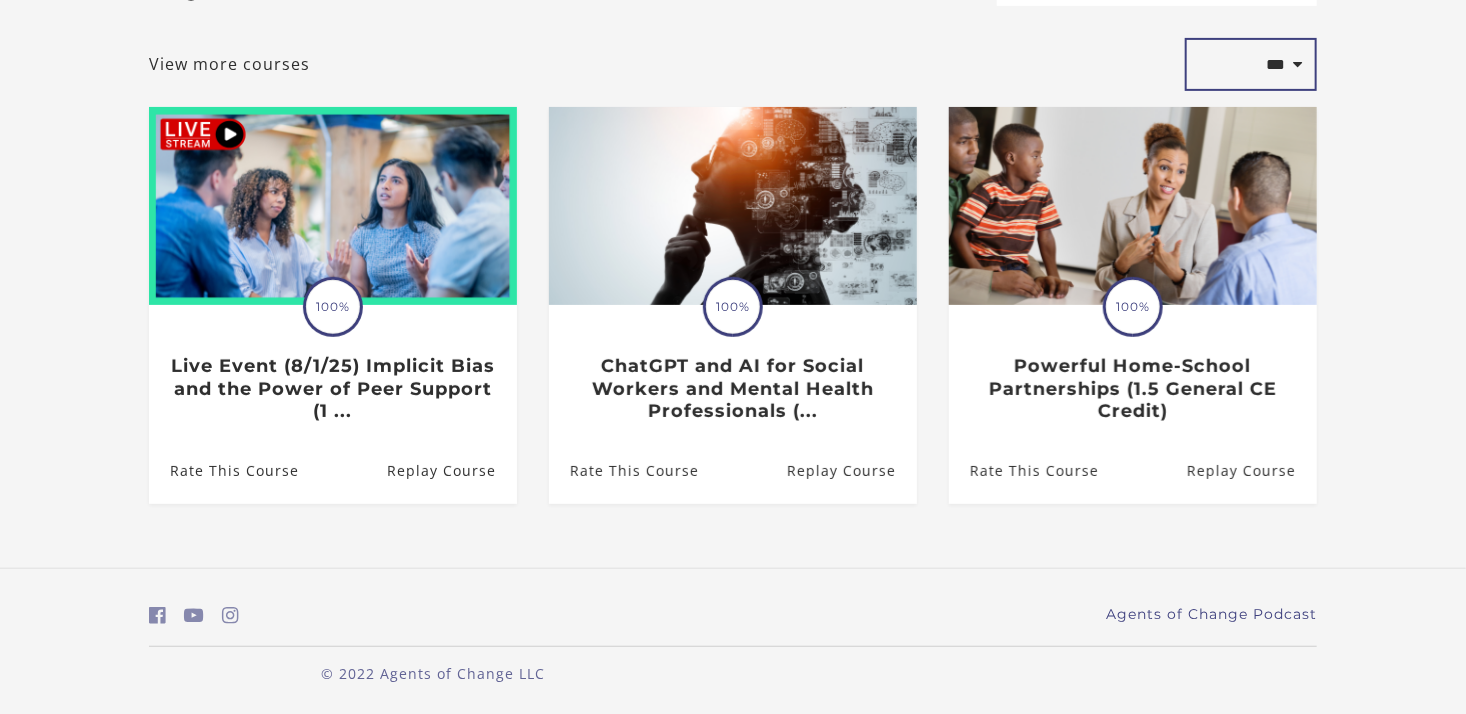 select on "*********" 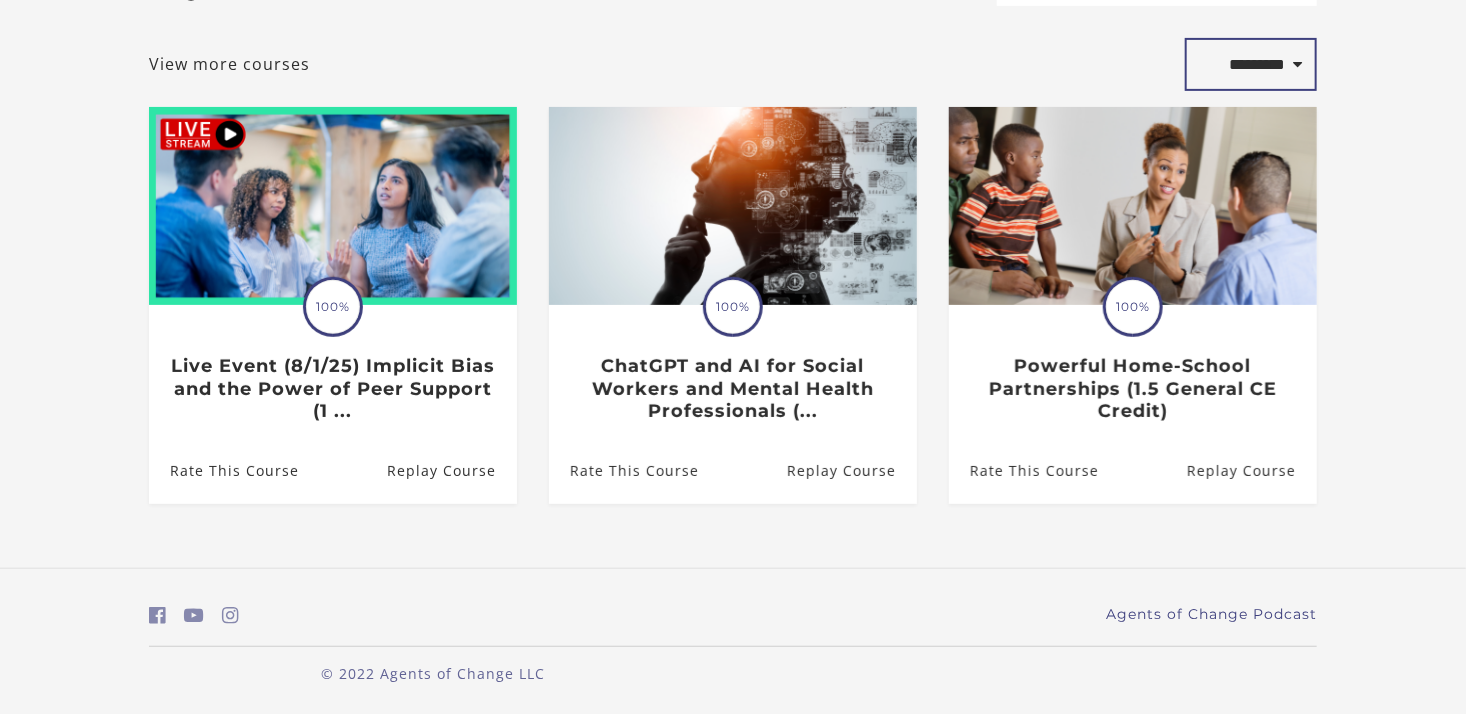 click on "**********" at bounding box center (1251, 65) 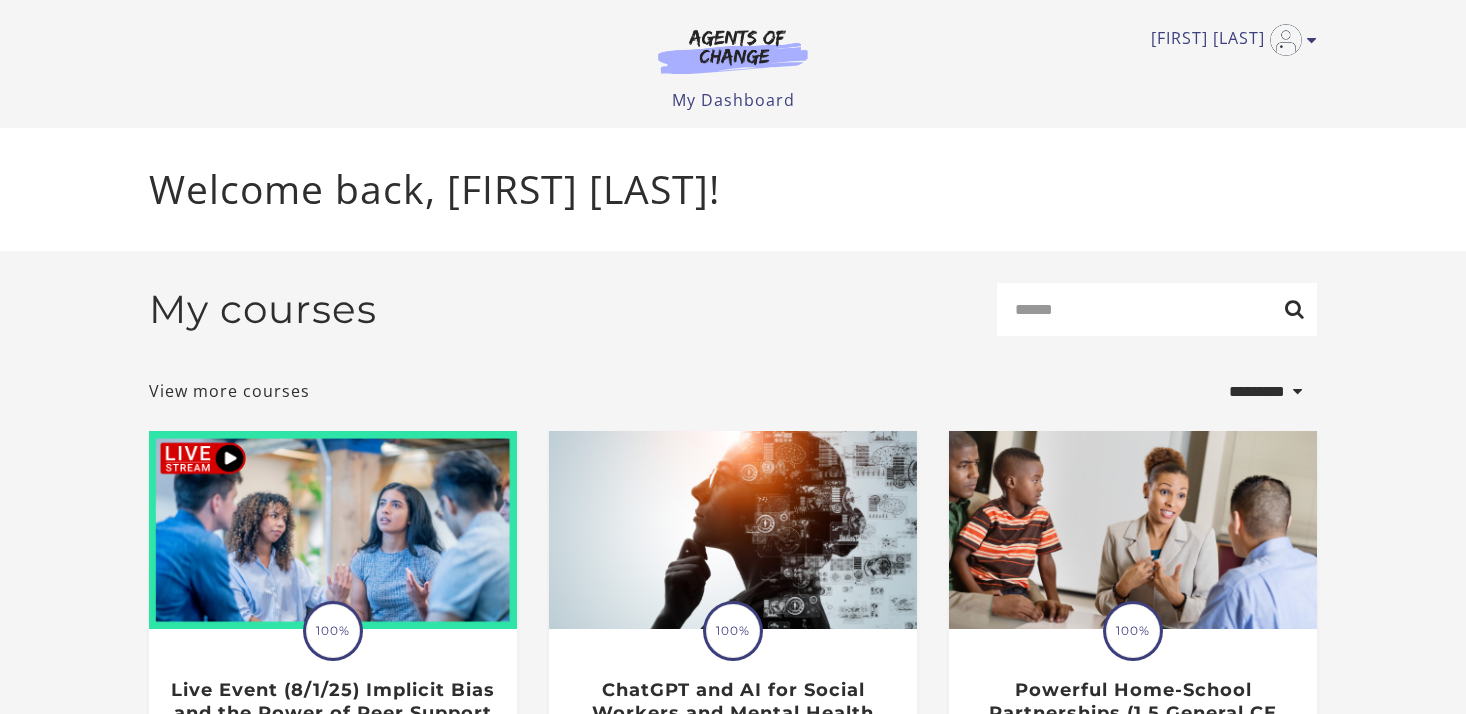 select on "*********" 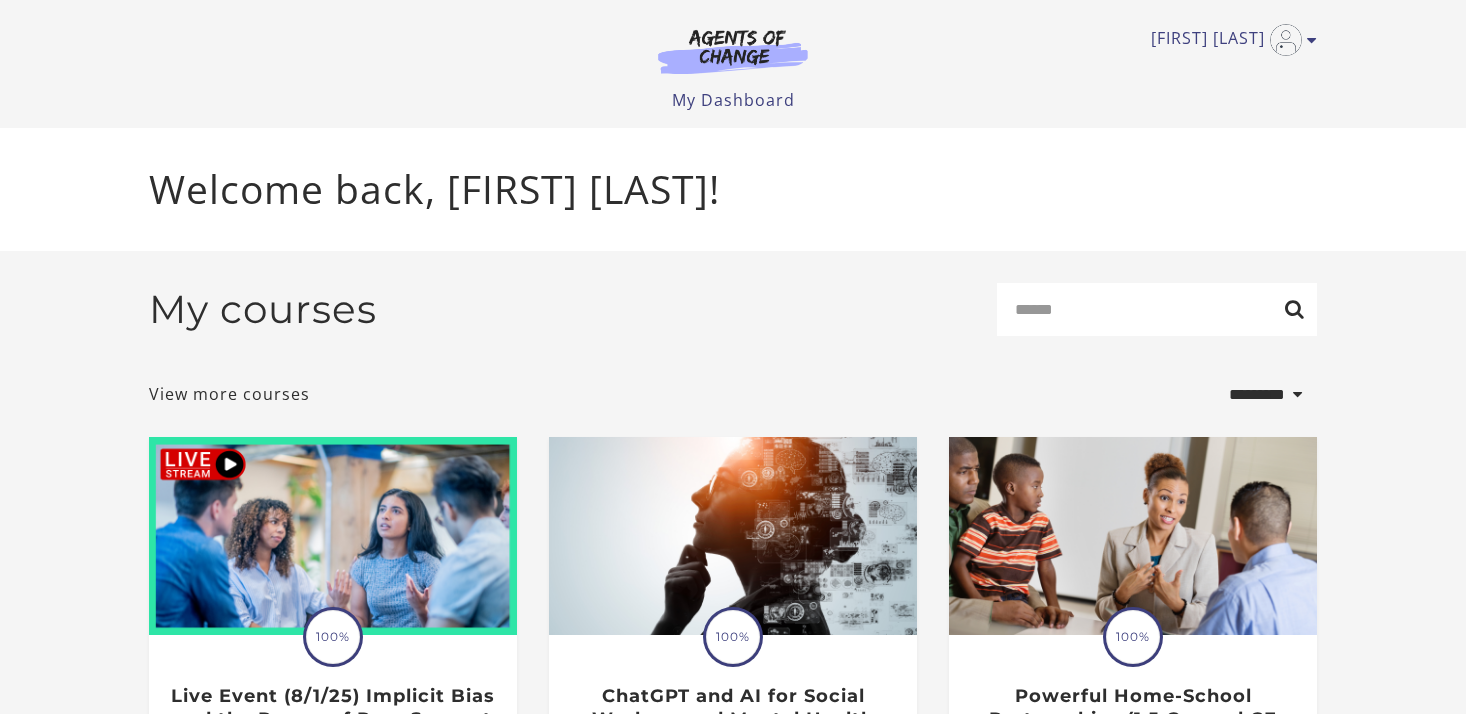 scroll, scrollTop: 0, scrollLeft: 0, axis: both 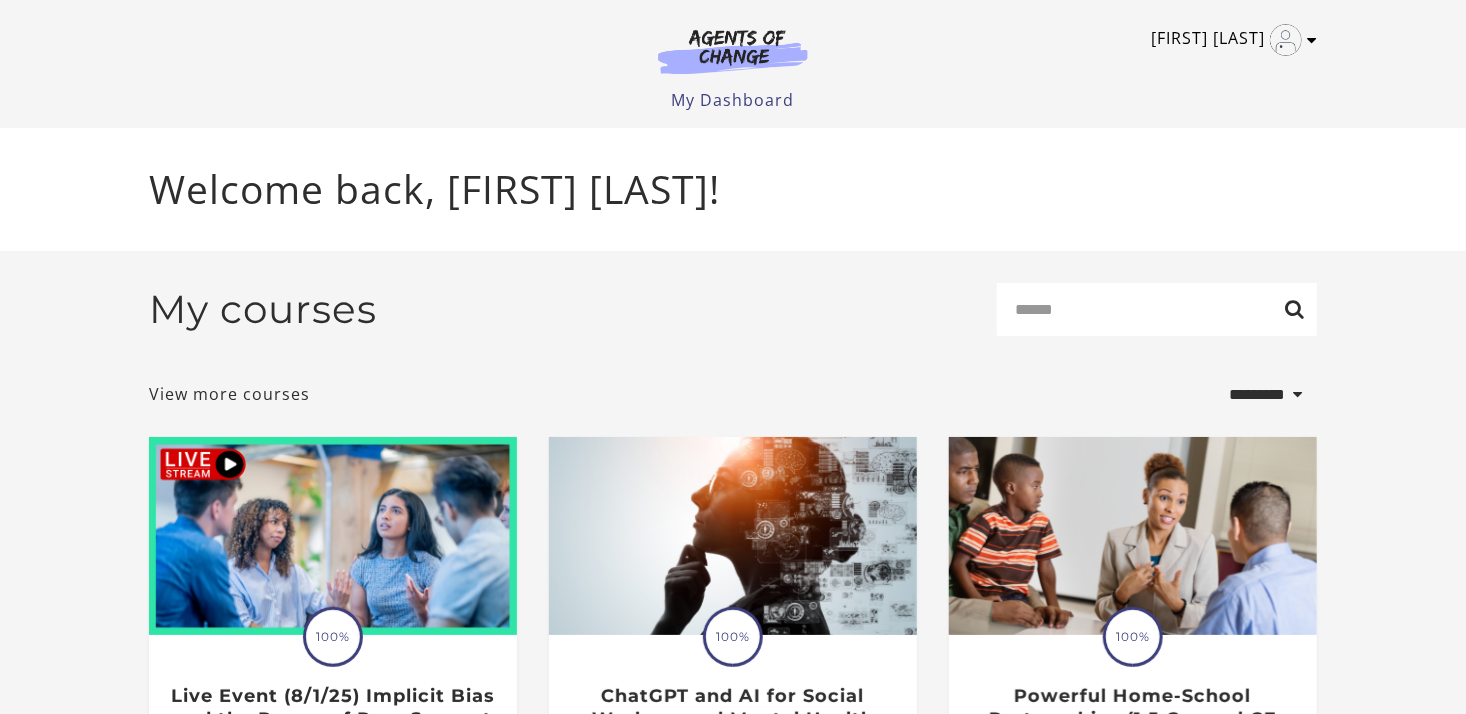 click on "Matthew P
My Account
Support
Sign Out
Toggle menu
Menu
My Dashboard
My Account
Support
Sign Out" at bounding box center (733, 64) 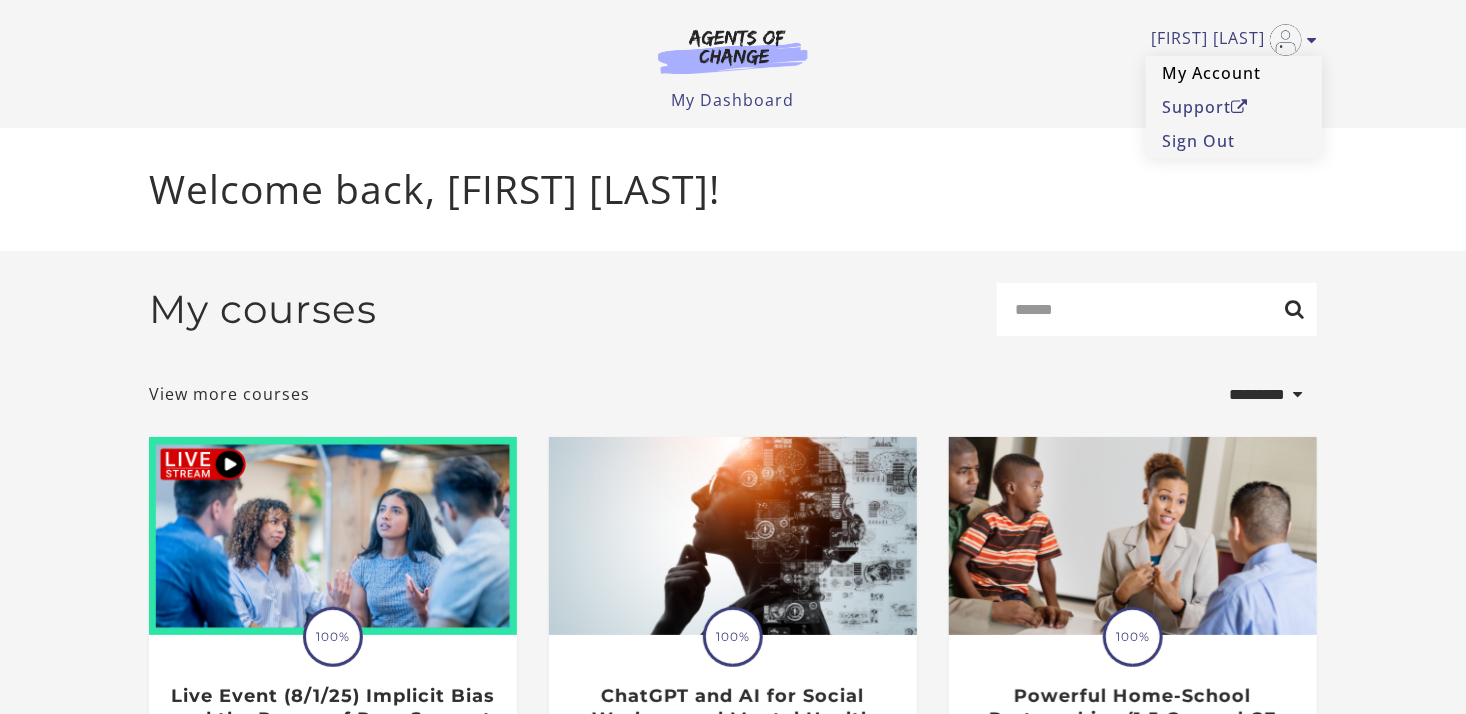click on "My Account" at bounding box center [1234, 73] 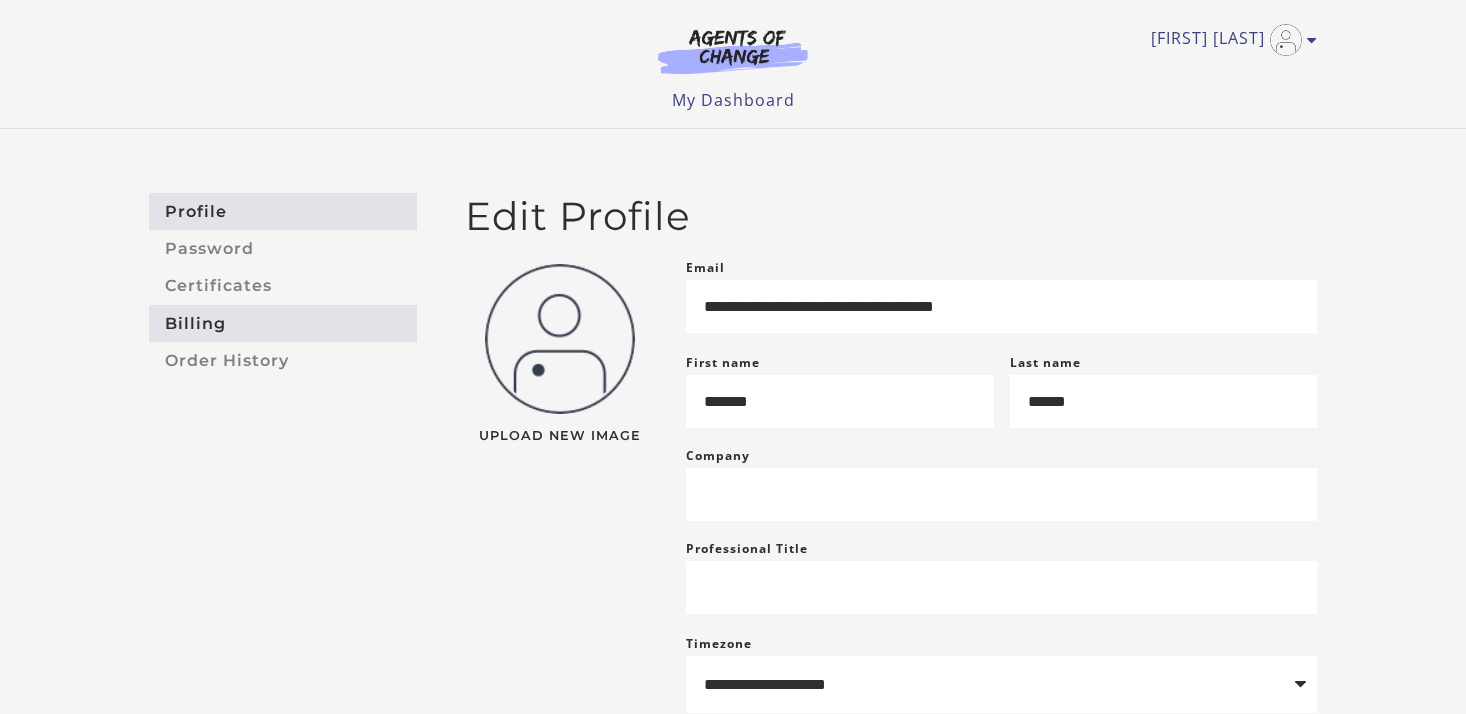 scroll, scrollTop: 0, scrollLeft: 0, axis: both 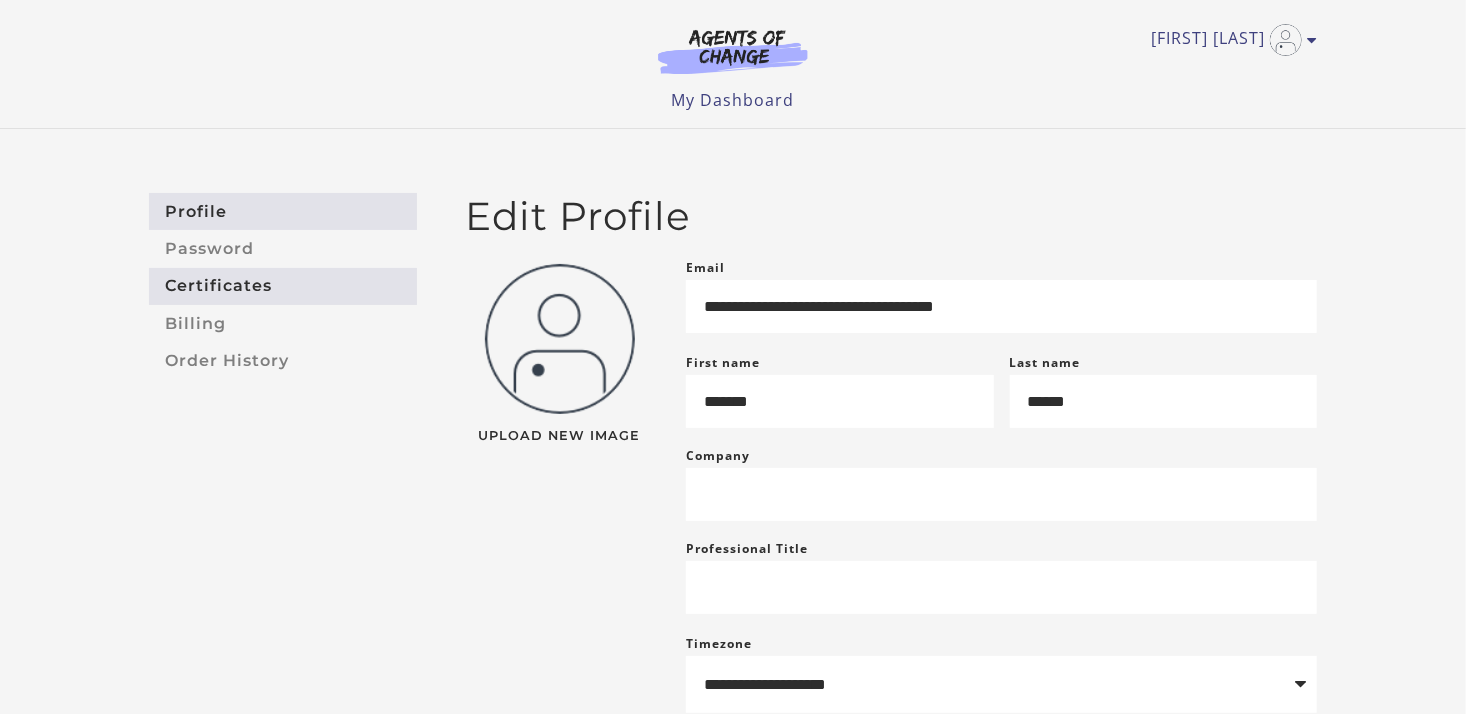 click on "Certificates" at bounding box center [283, 286] 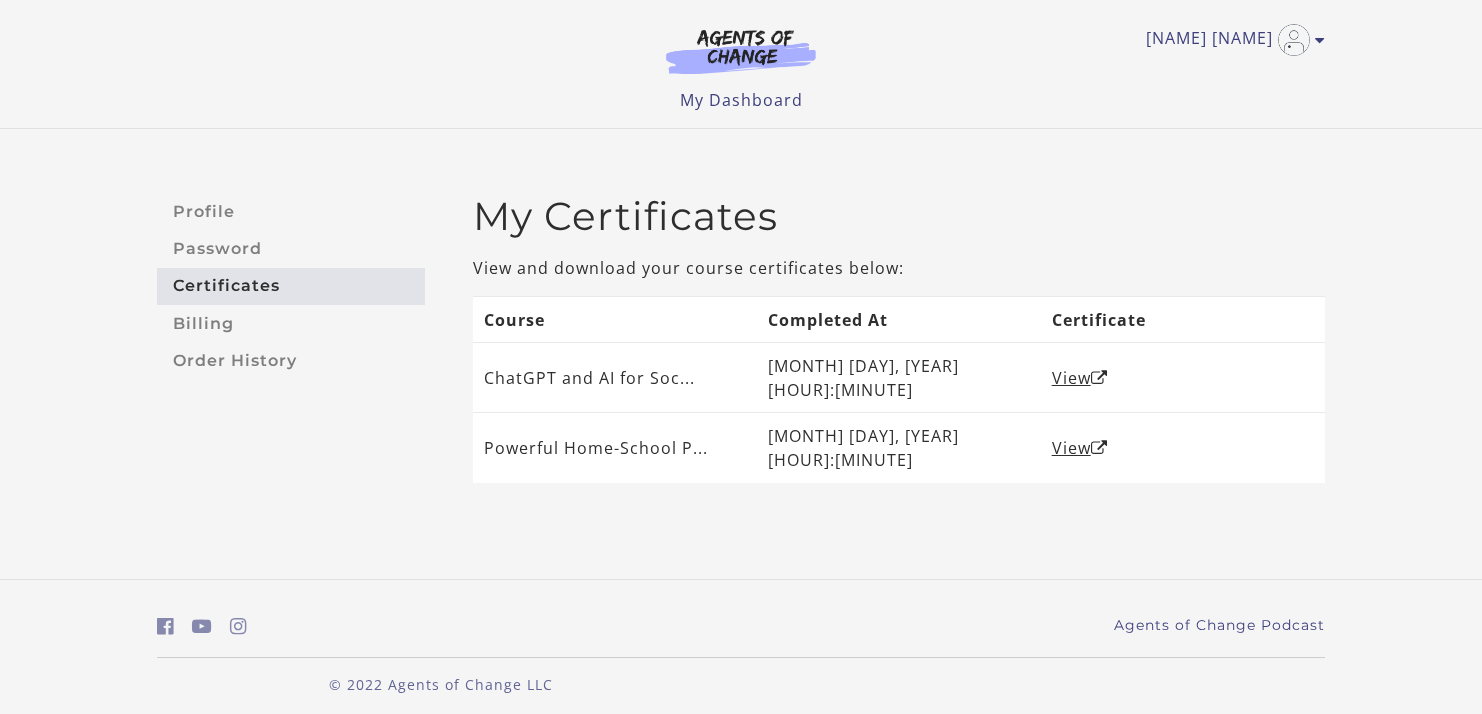 scroll, scrollTop: 0, scrollLeft: 0, axis: both 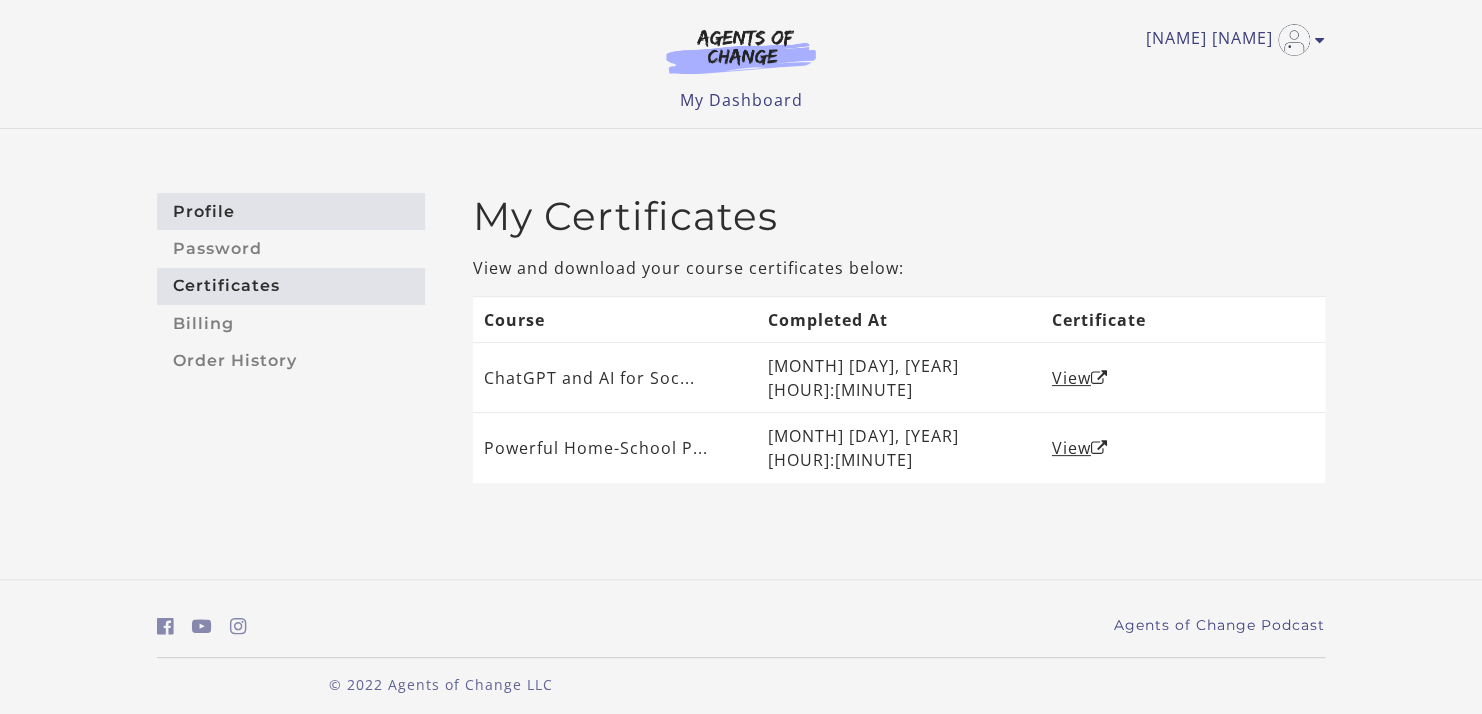 click on "Profile" at bounding box center [291, 211] 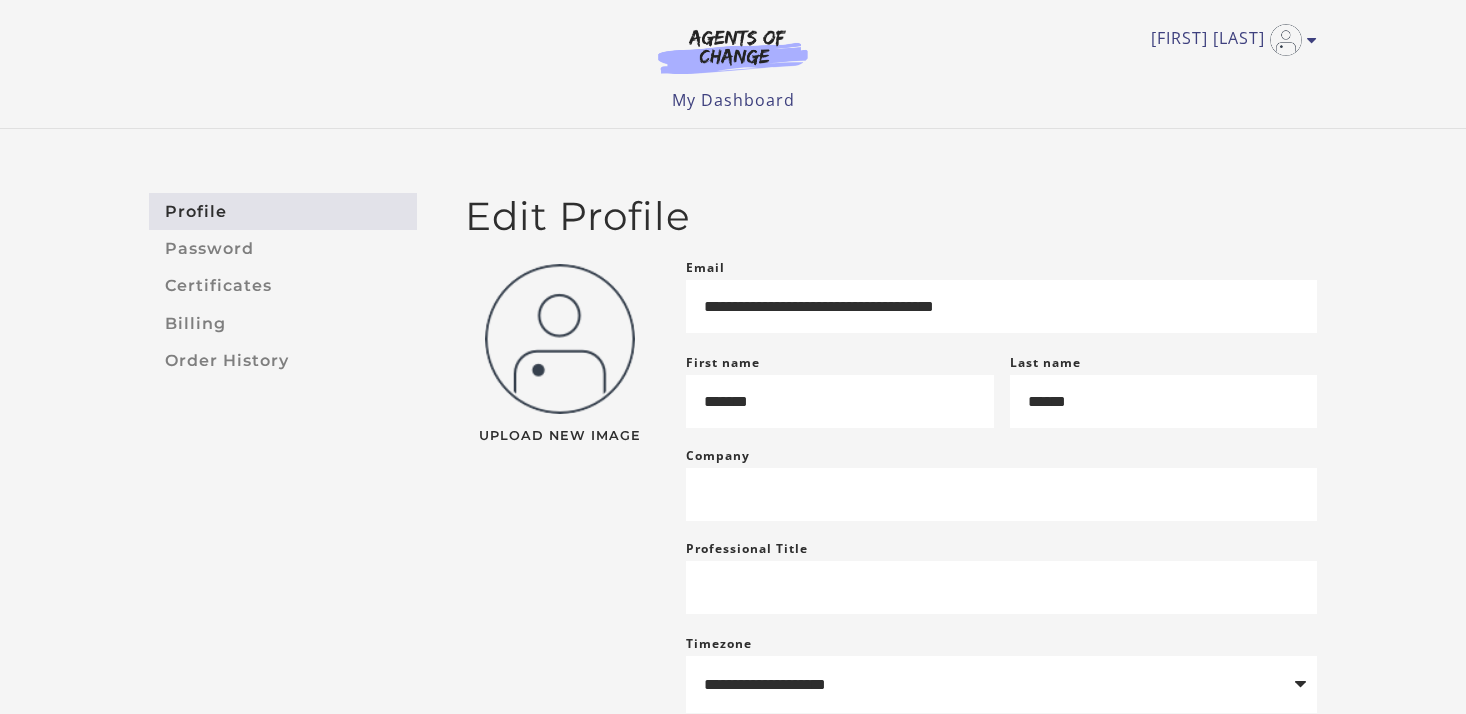 scroll, scrollTop: 0, scrollLeft: 0, axis: both 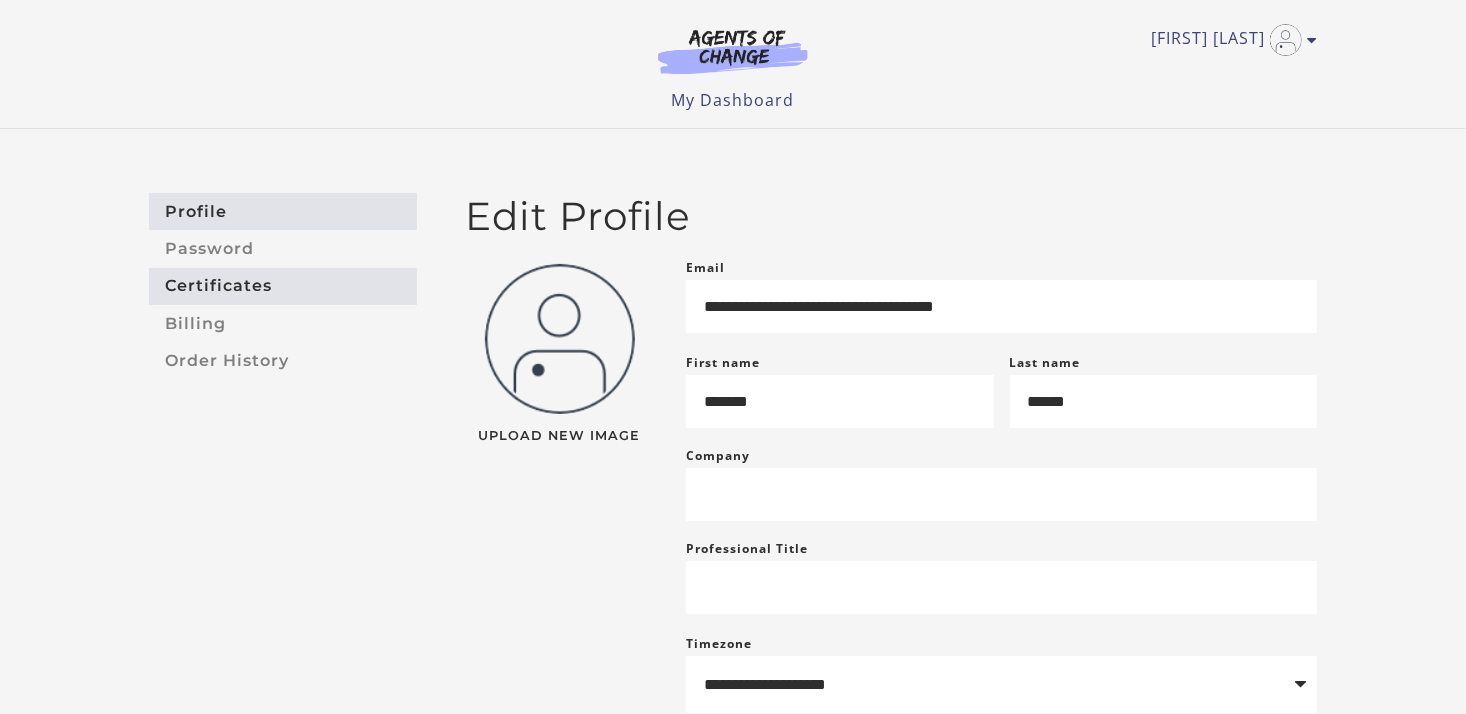 click on "Certificates" at bounding box center (283, 286) 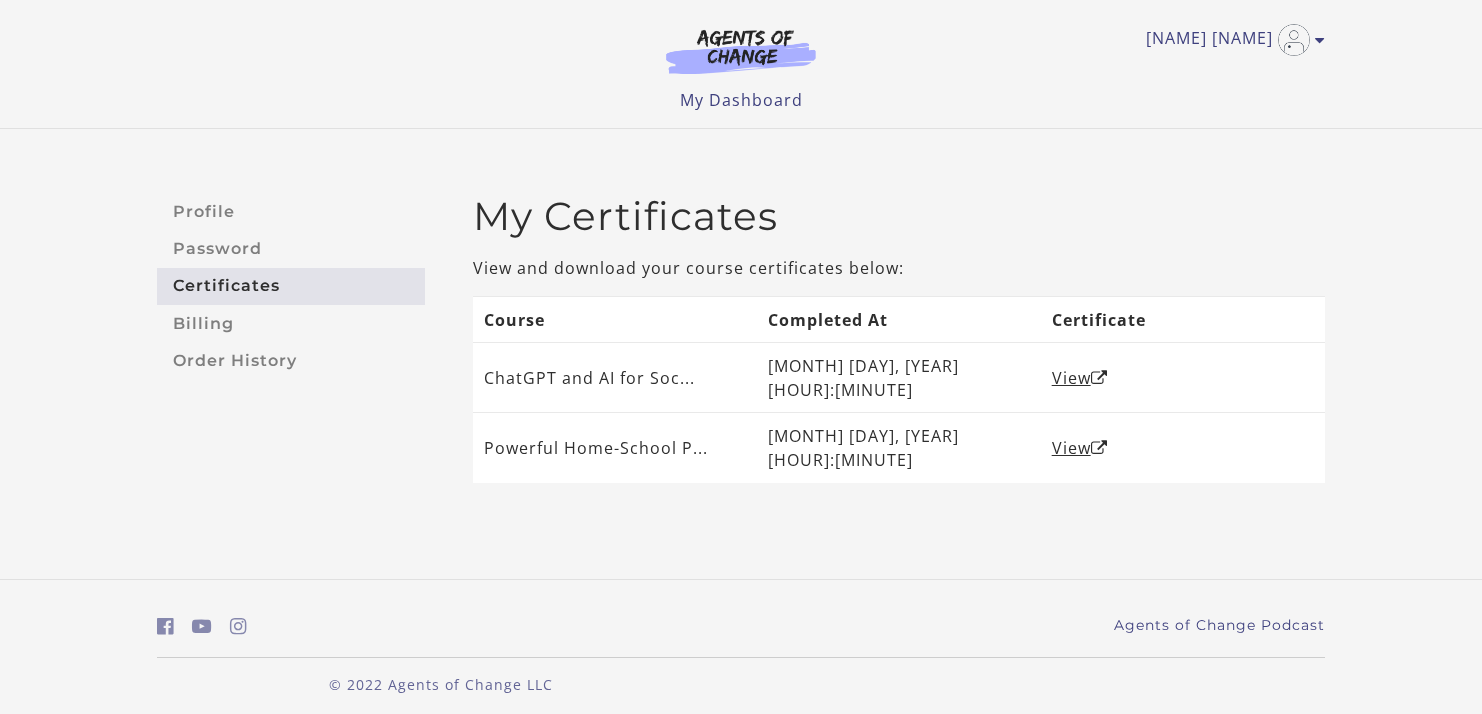 scroll, scrollTop: 0, scrollLeft: 0, axis: both 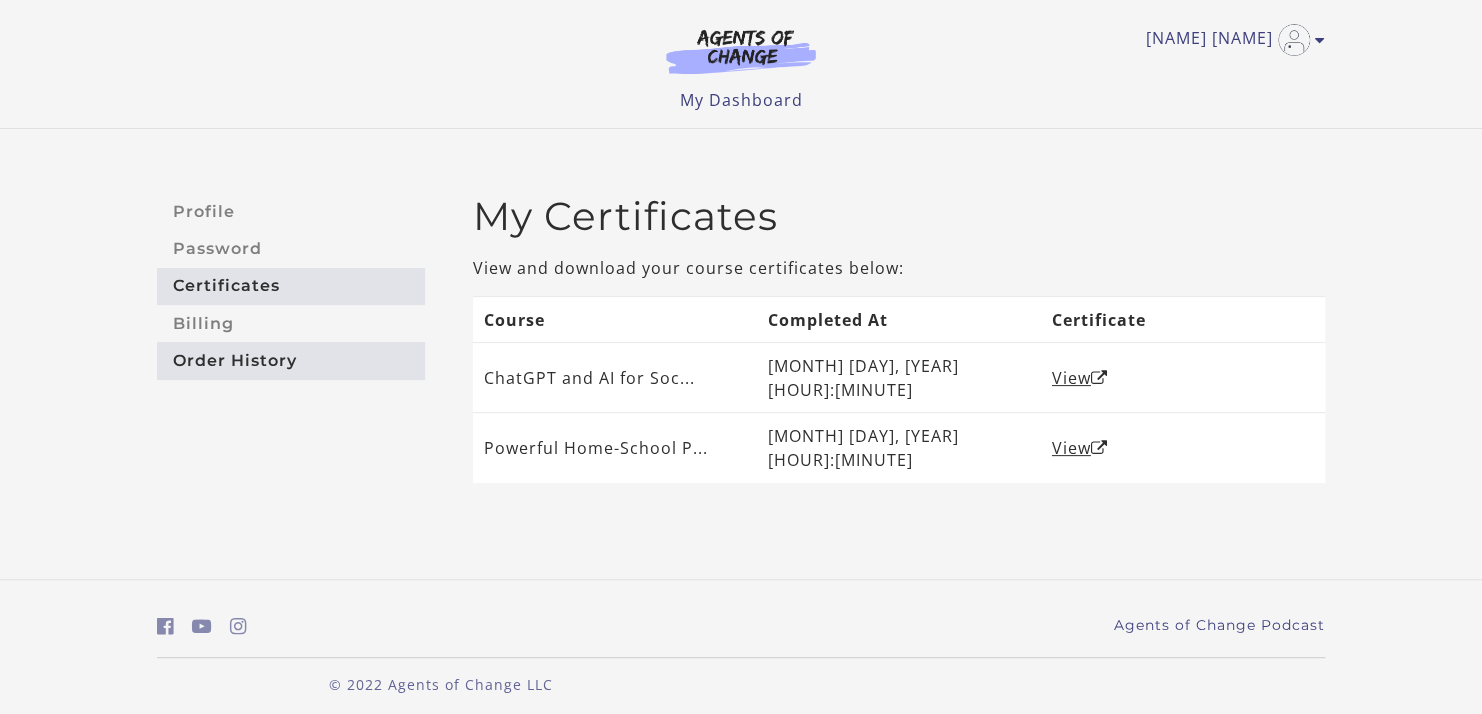 click on "Order History" at bounding box center [291, 360] 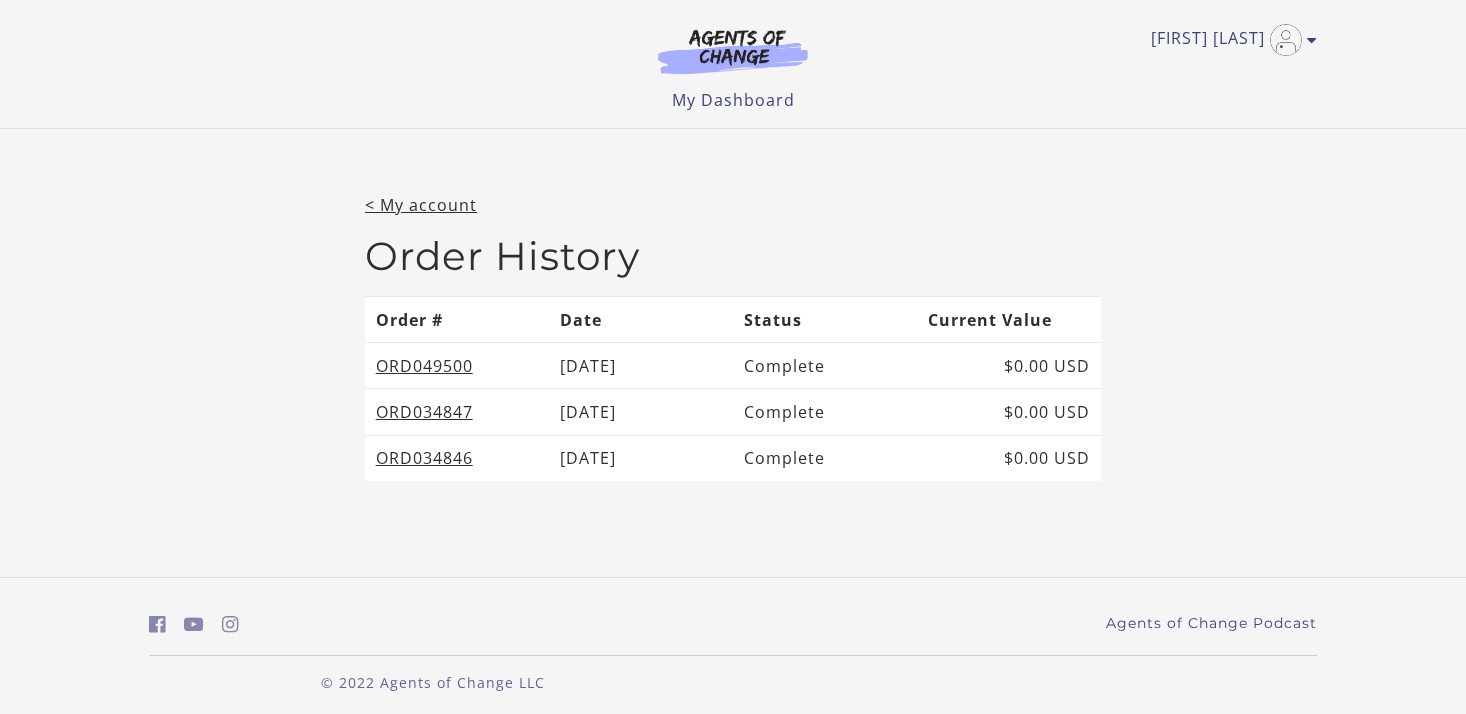 scroll, scrollTop: 0, scrollLeft: 0, axis: both 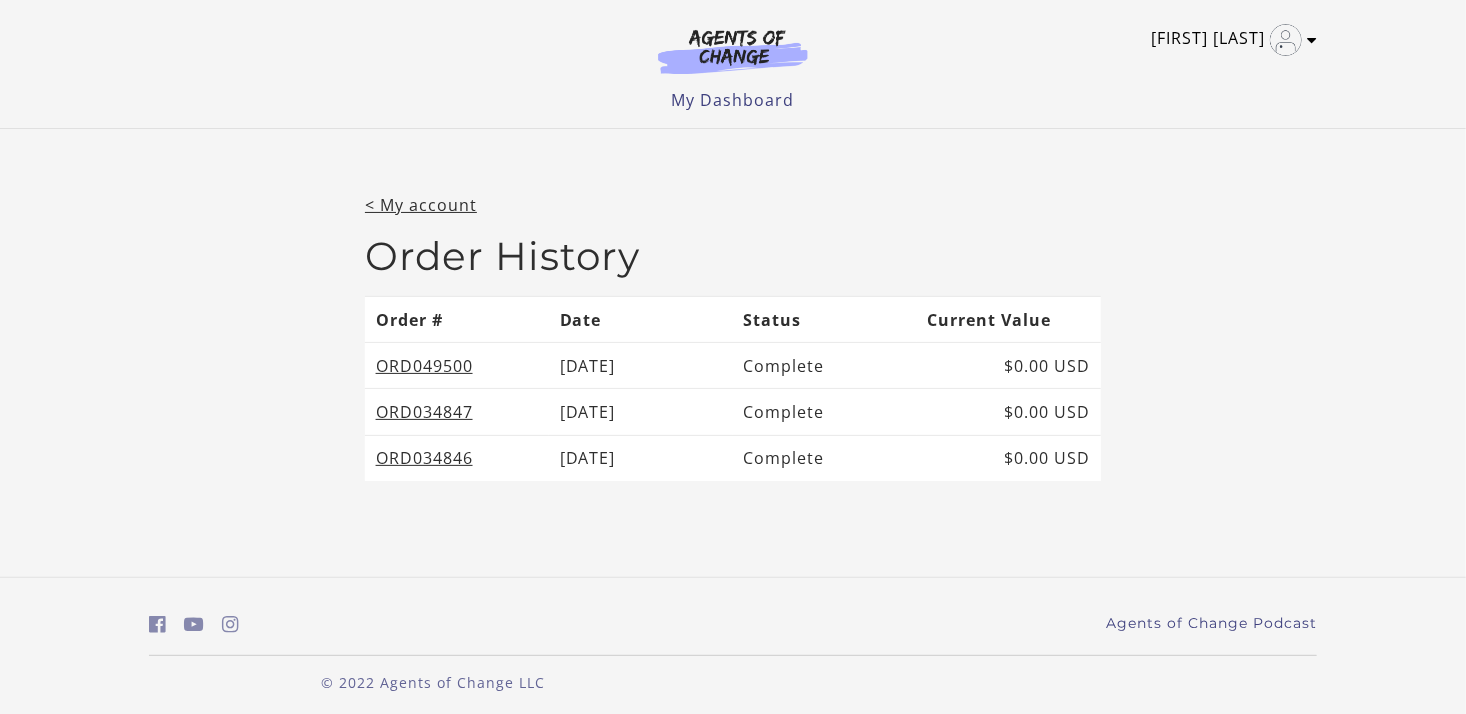 click at bounding box center (1312, 40) 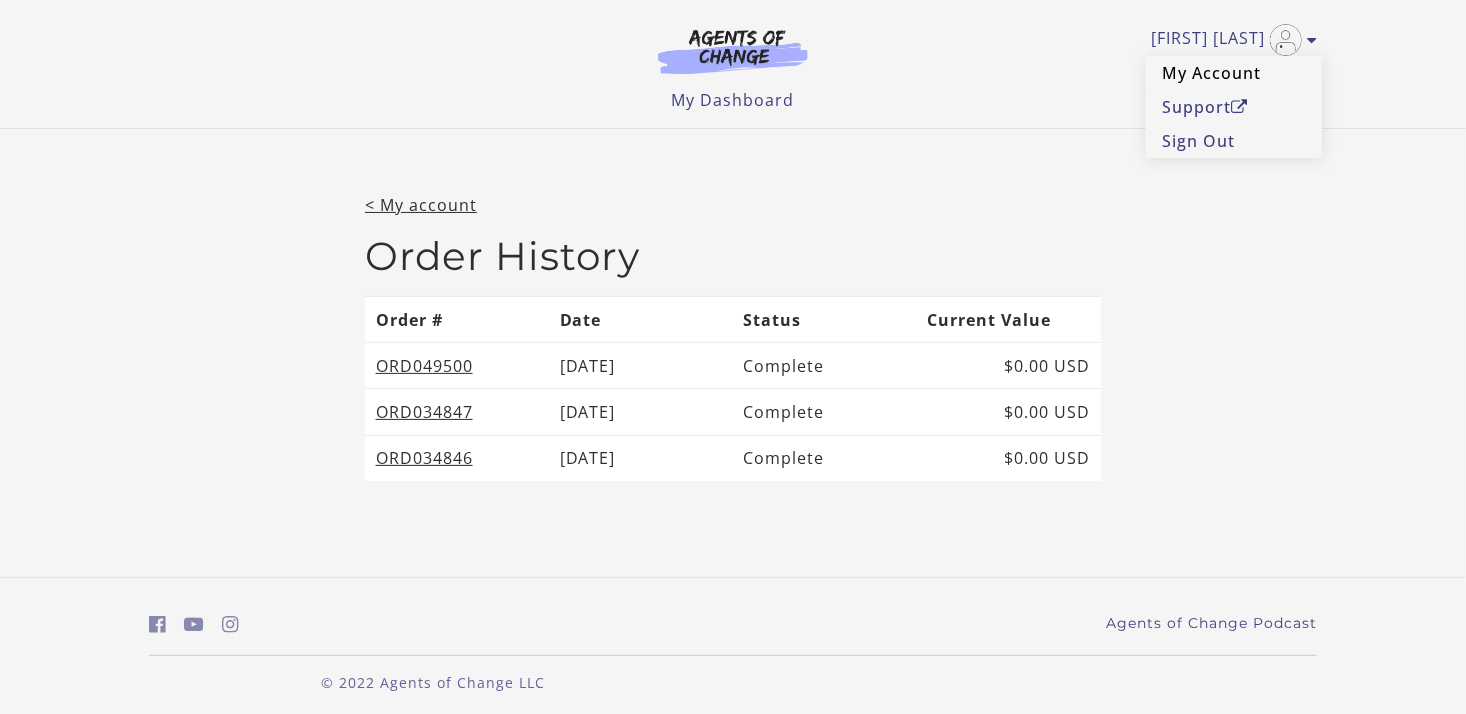 click on "My Account" at bounding box center (1234, 73) 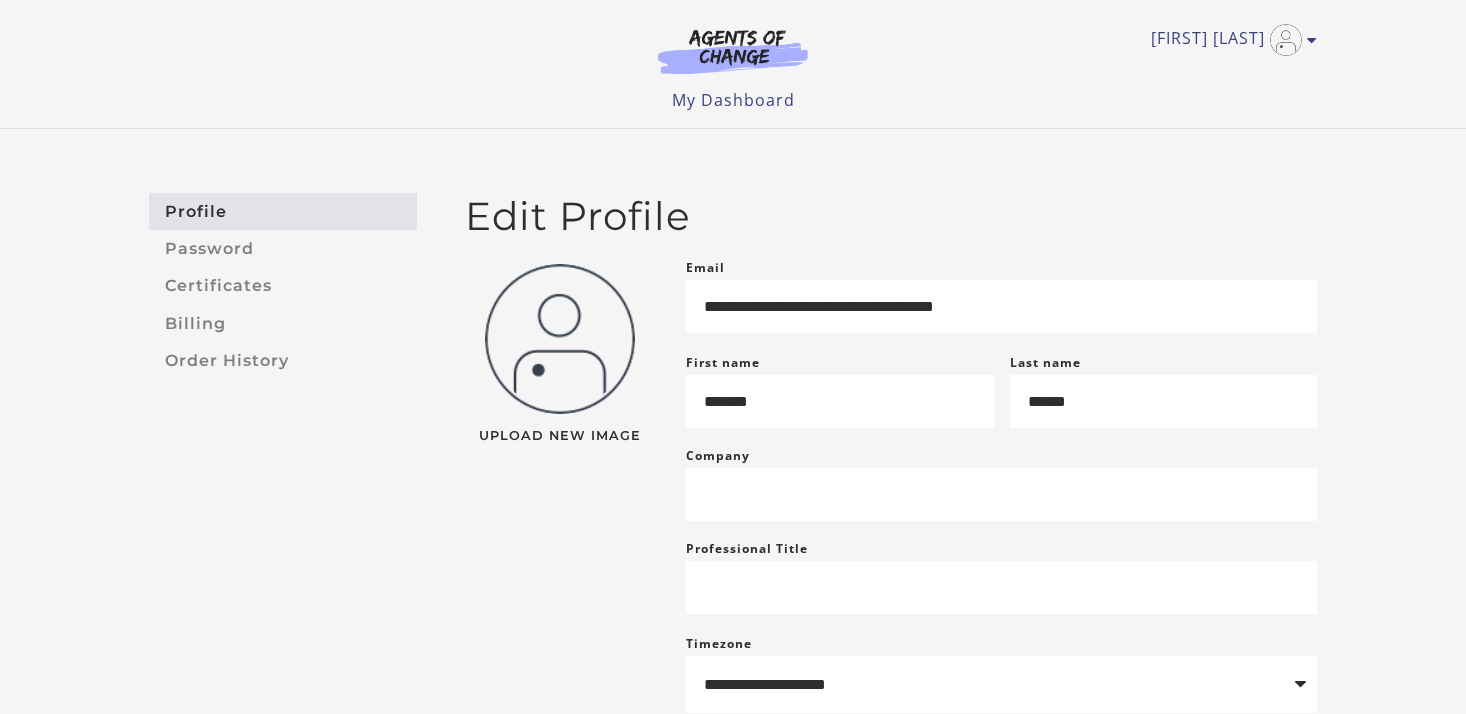 scroll, scrollTop: 0, scrollLeft: 0, axis: both 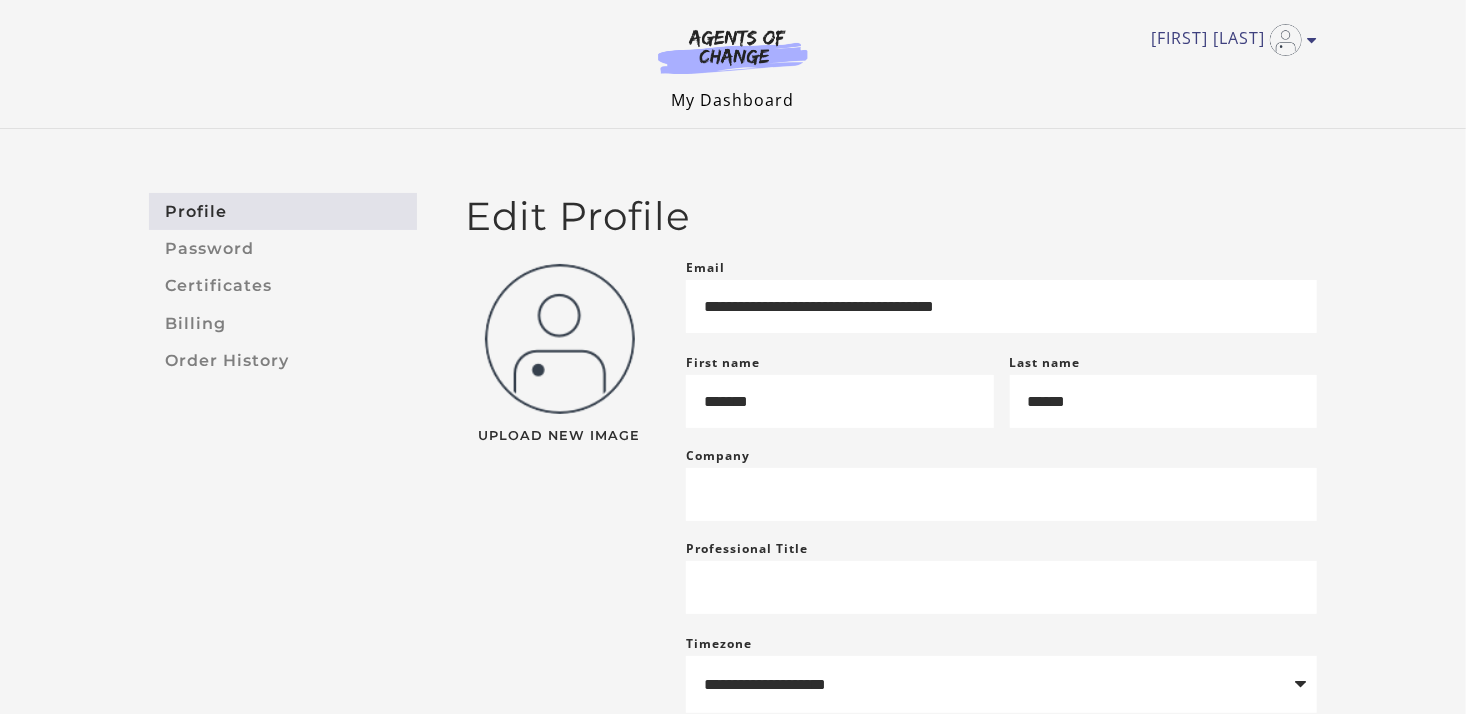 click on "My Dashboard" at bounding box center [733, 100] 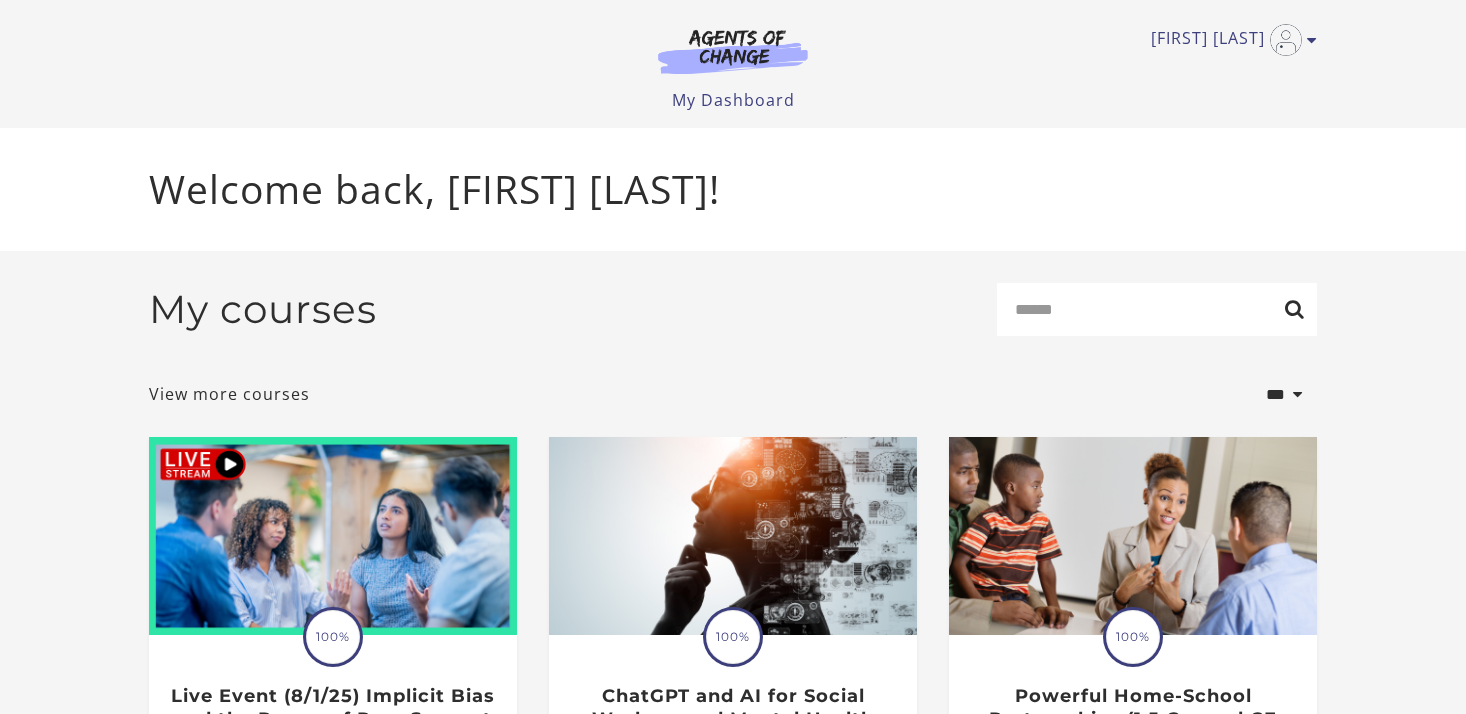 scroll, scrollTop: 0, scrollLeft: 0, axis: both 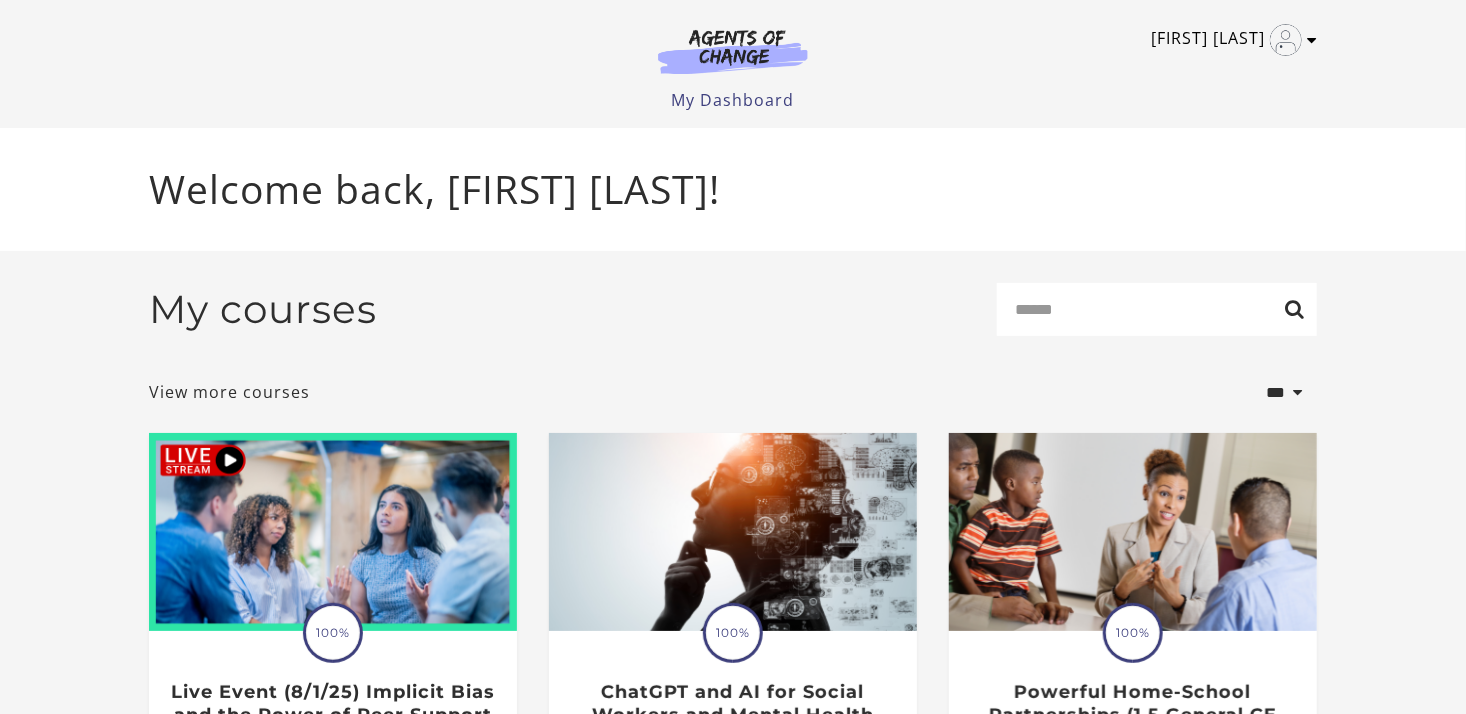 click at bounding box center (1312, 40) 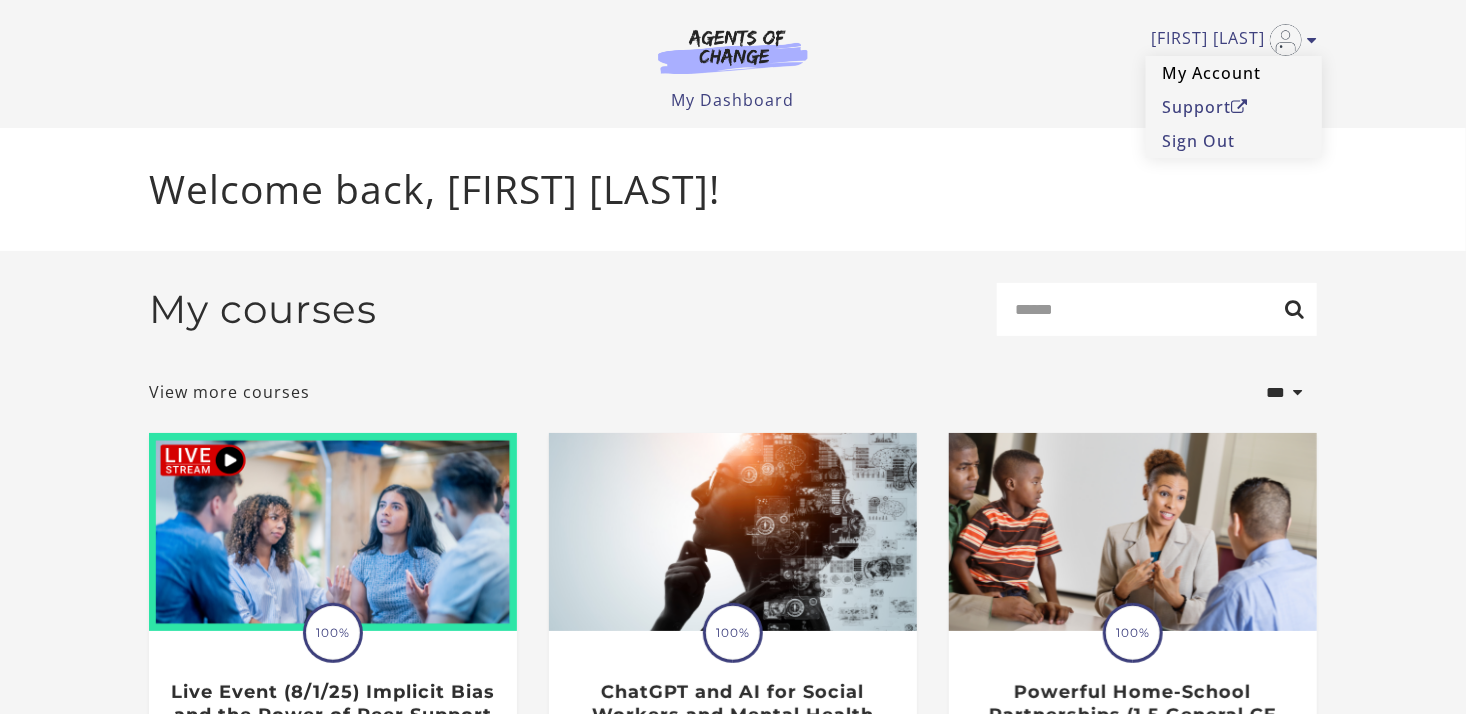 click on "My Account" at bounding box center [1234, 73] 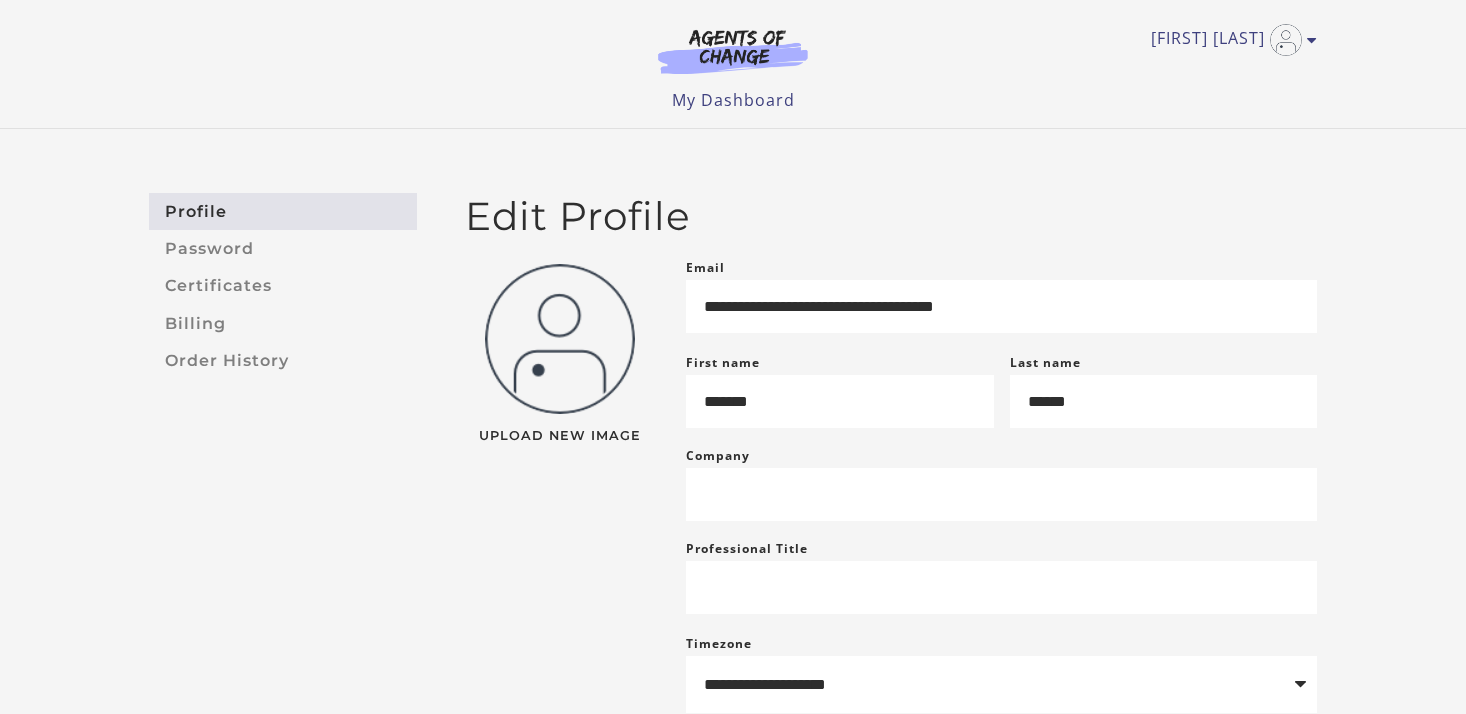 scroll, scrollTop: 0, scrollLeft: 0, axis: both 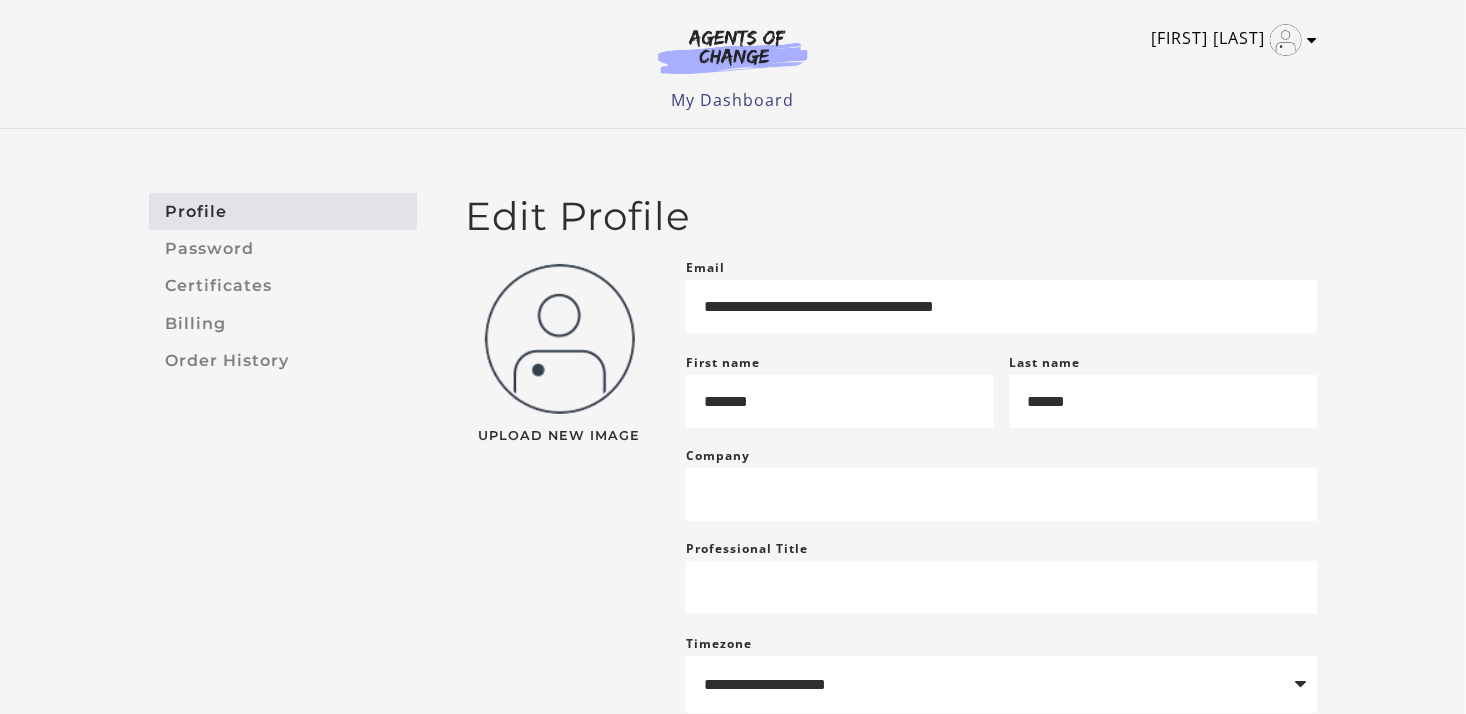 click at bounding box center (1312, 40) 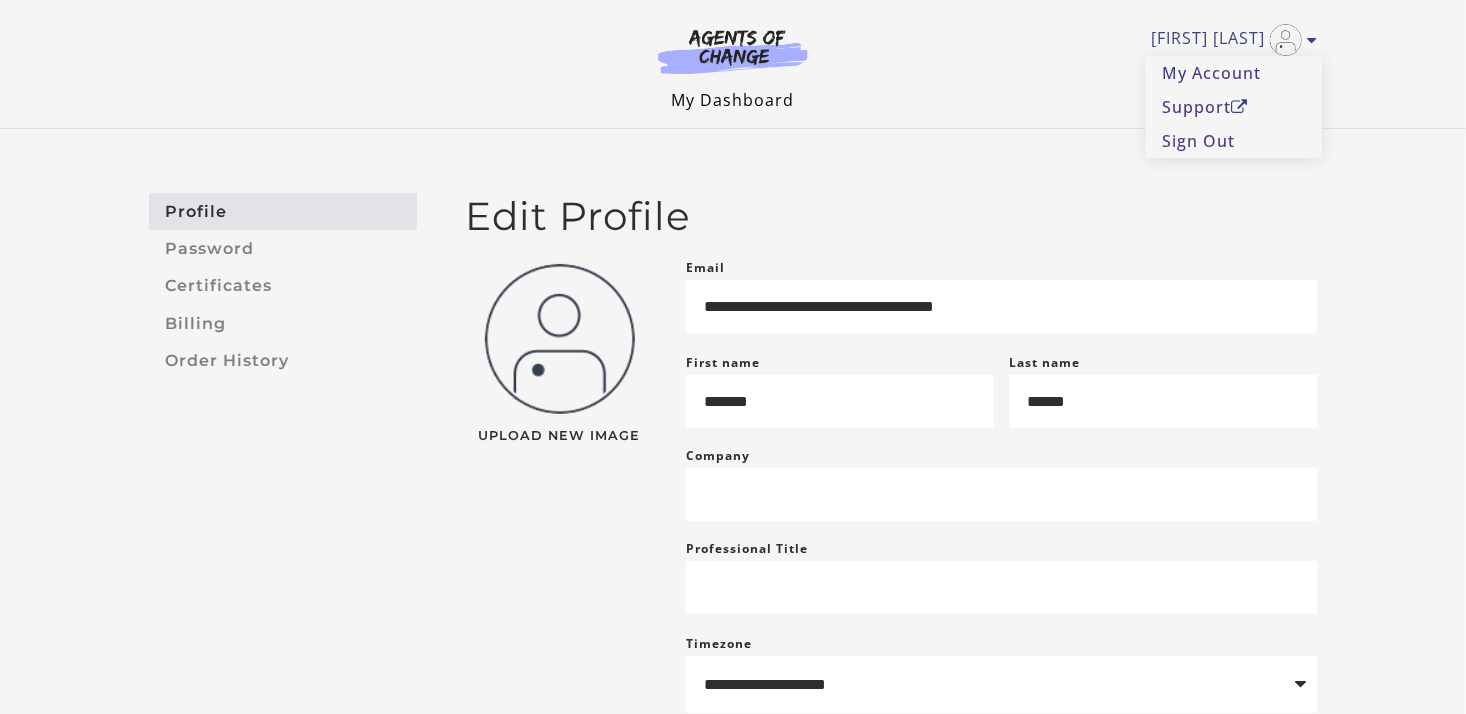click on "My Dashboard" at bounding box center (733, 100) 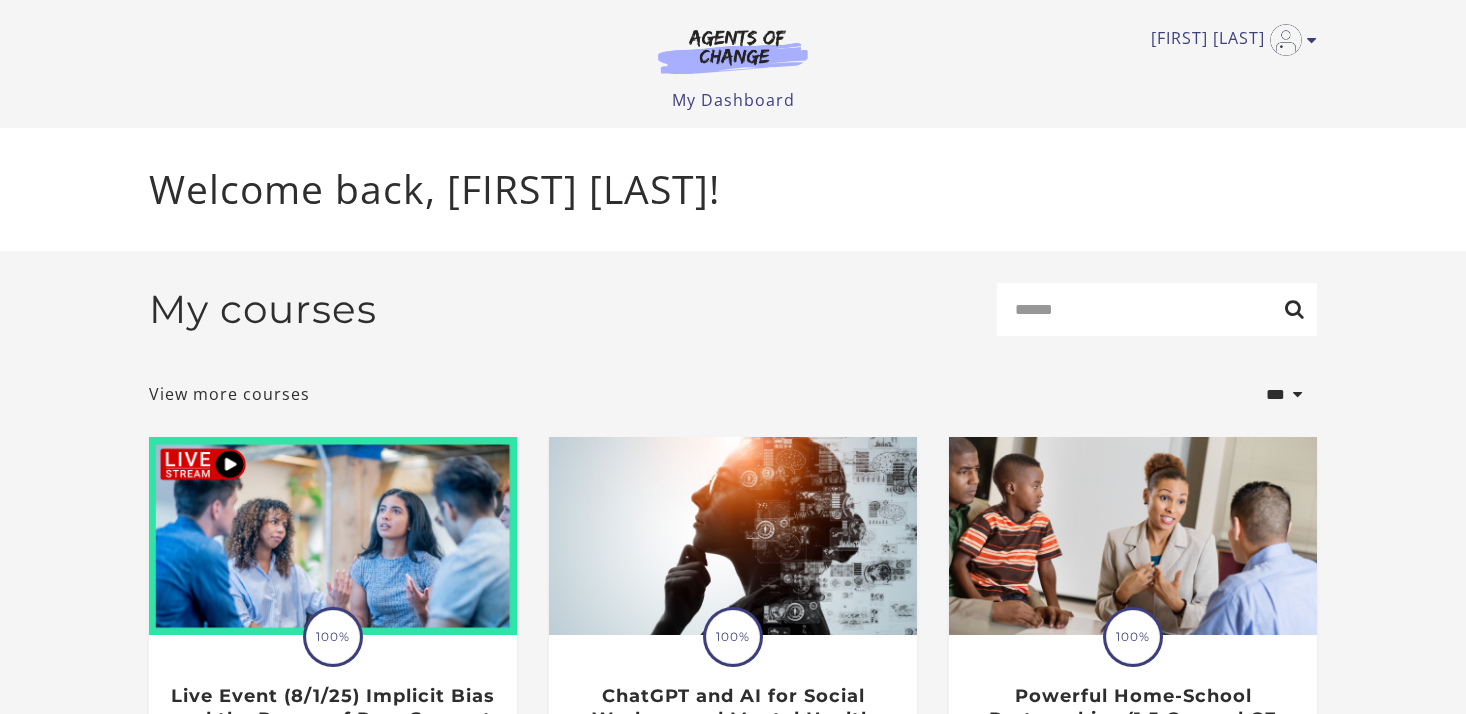 scroll, scrollTop: 0, scrollLeft: 0, axis: both 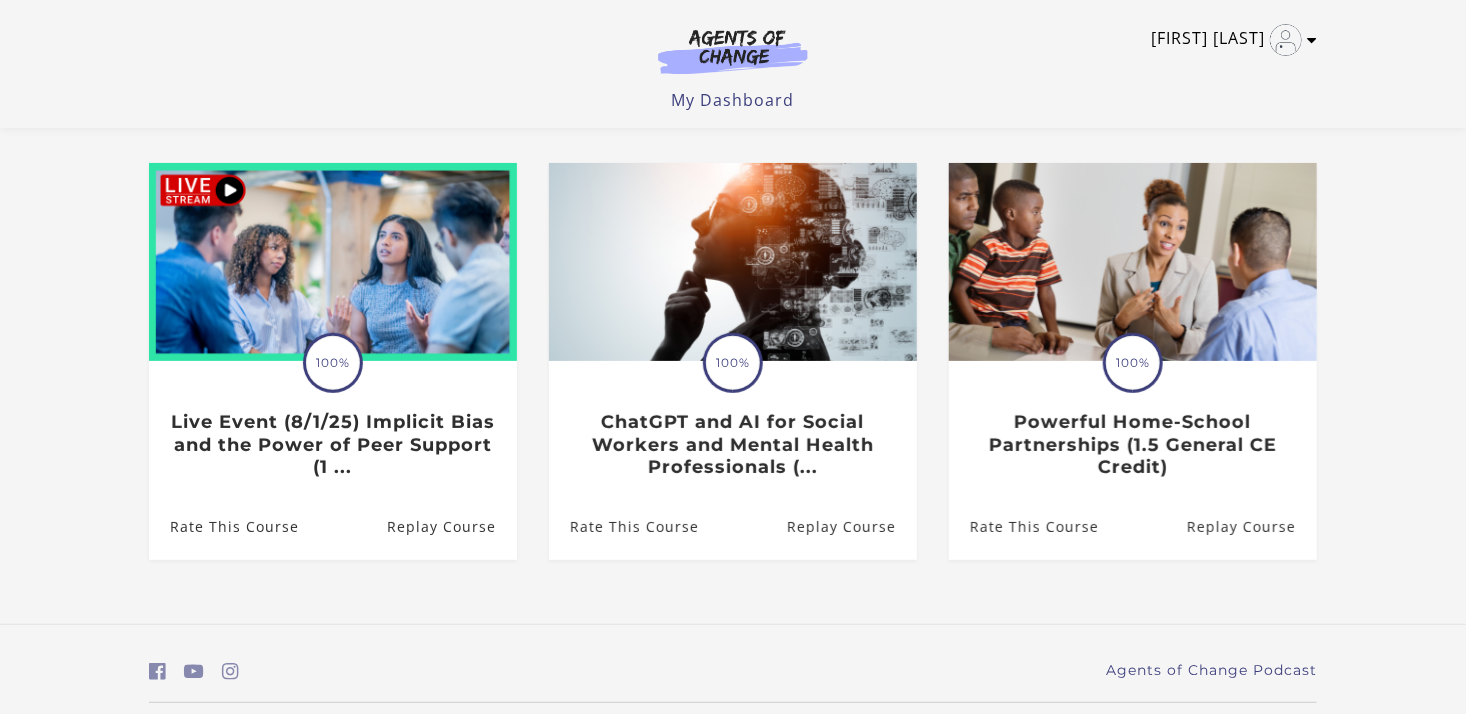click at bounding box center (1312, 40) 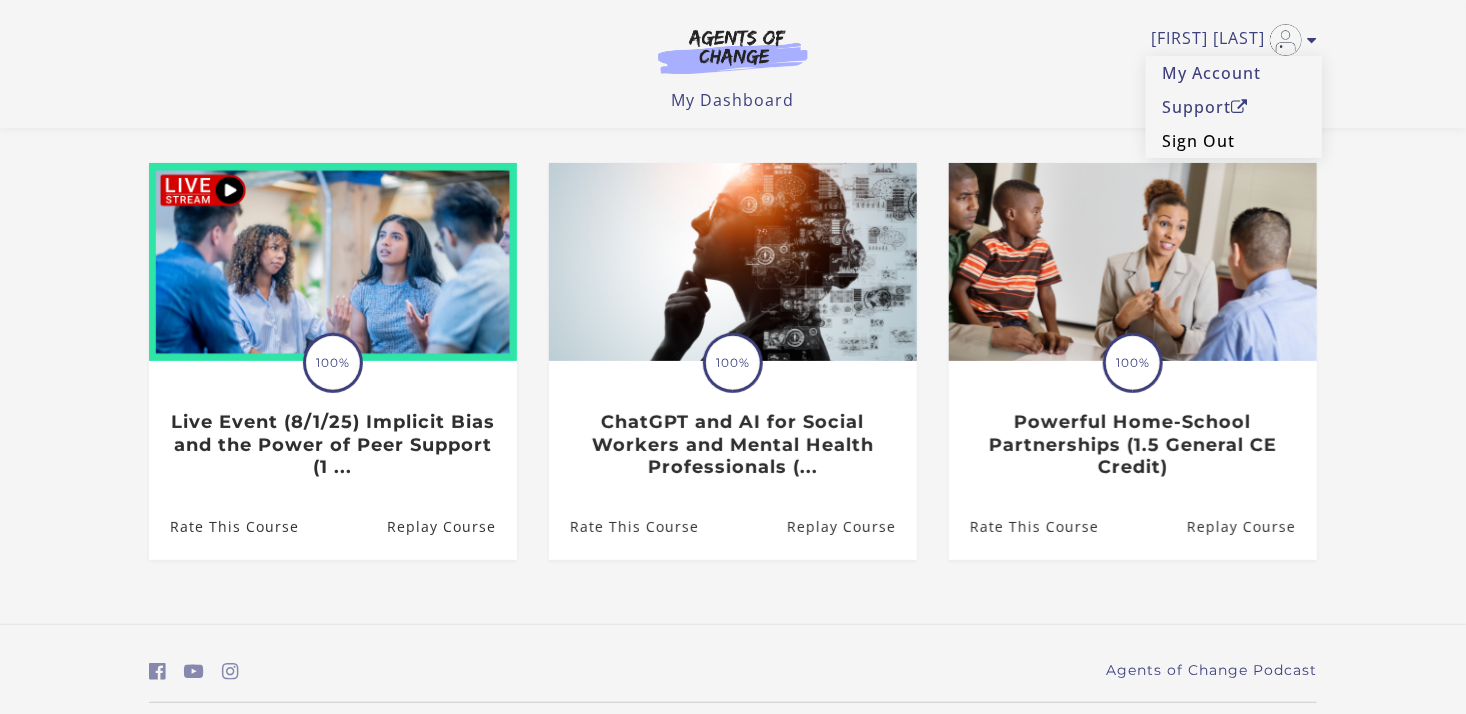 click on "Sign Out" at bounding box center [1234, 141] 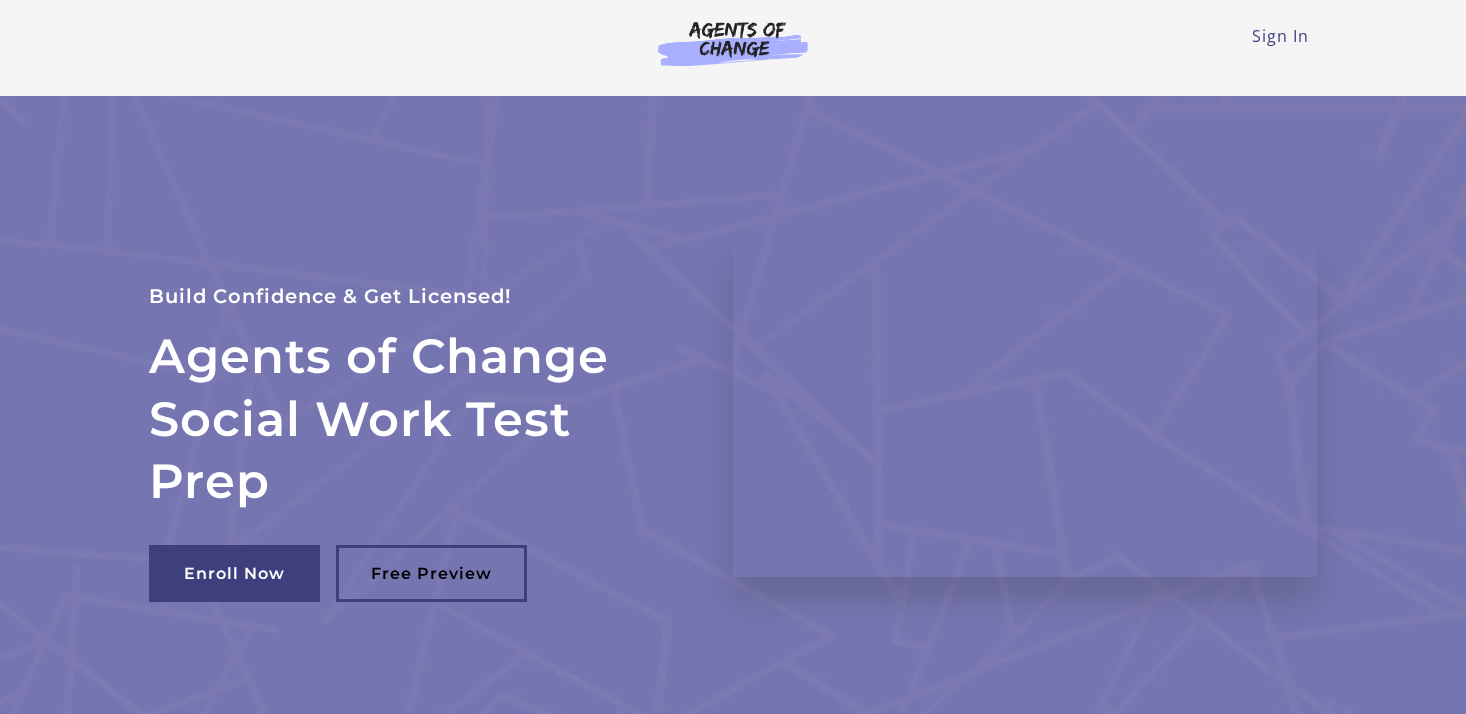 scroll, scrollTop: 0, scrollLeft: 0, axis: both 